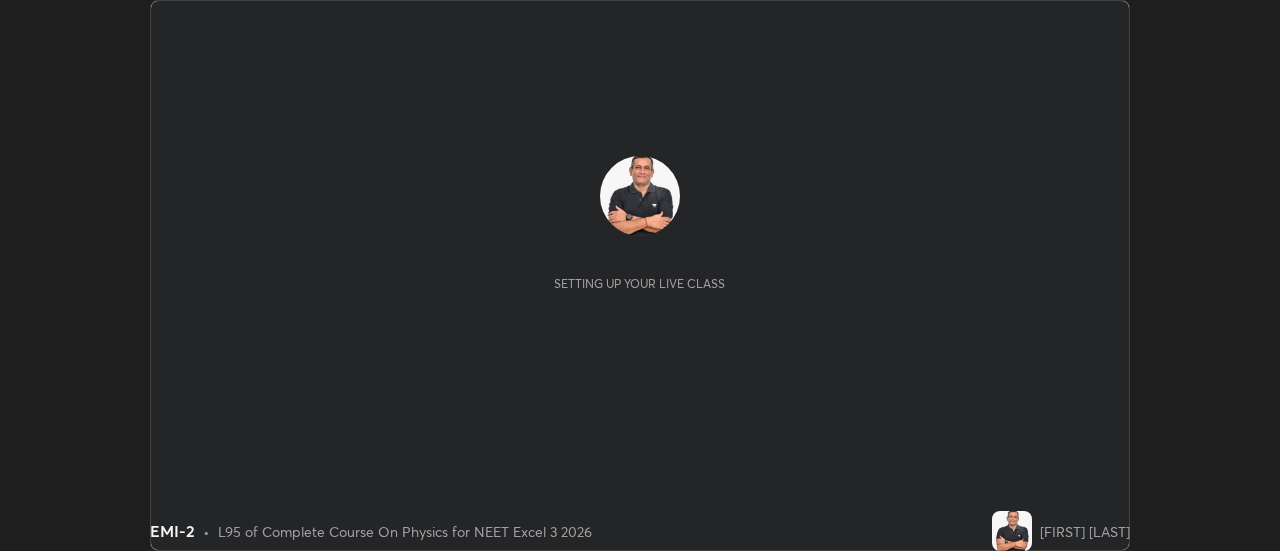 scroll, scrollTop: 0, scrollLeft: 0, axis: both 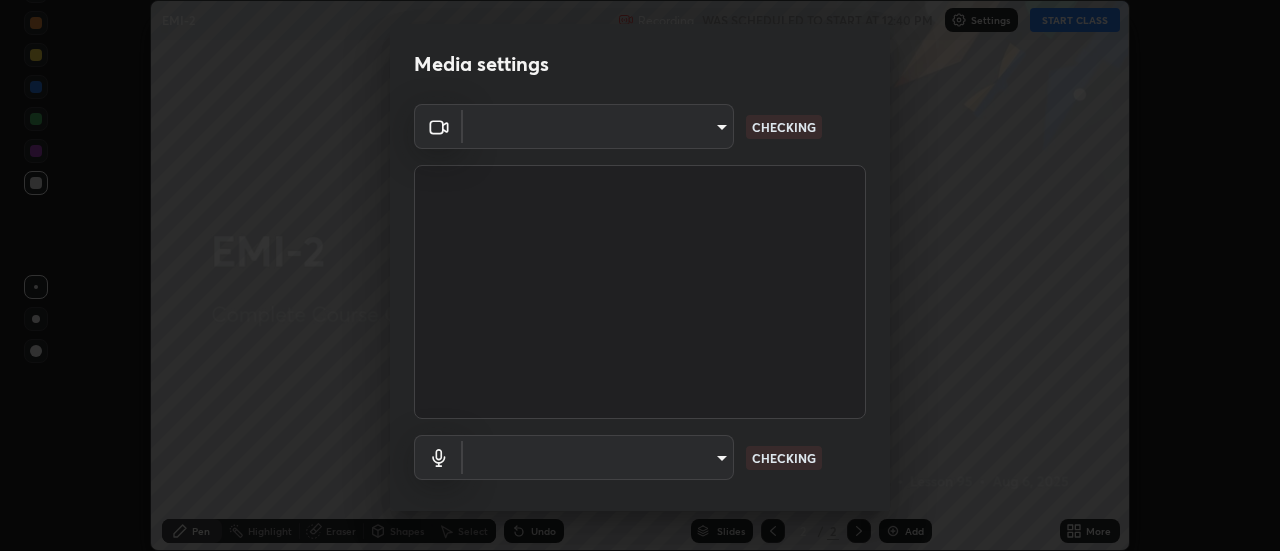 type on "cf8053163bb2f7d6ecf3d6bd7b4235d237b850a42bc303a0614f26eb784a67d0" 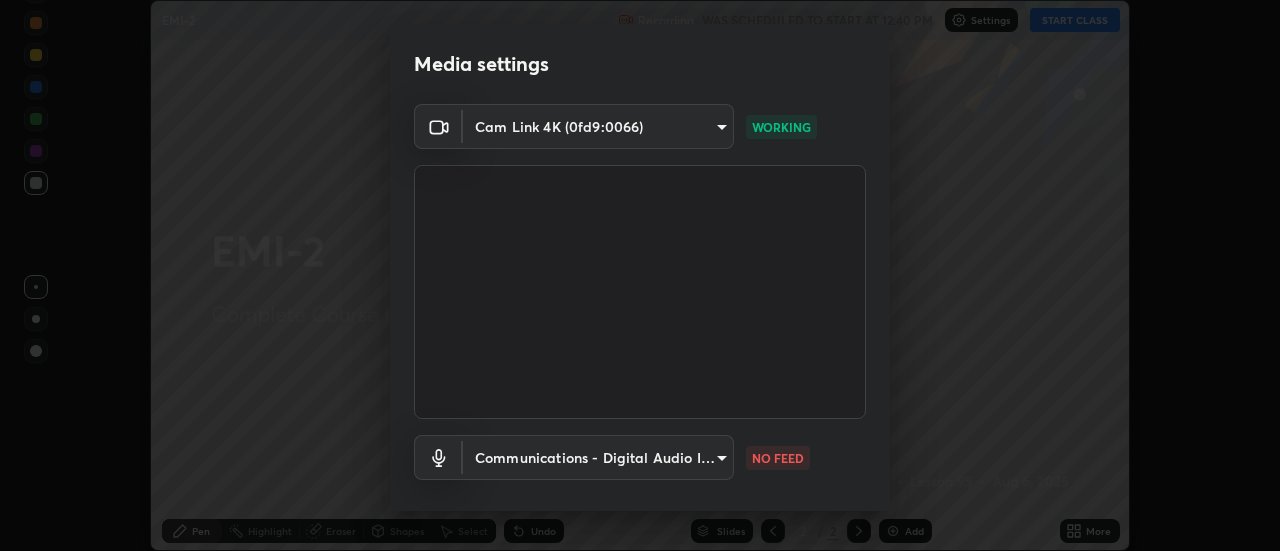 click on "Erase all EMI-2 Recording WAS SCHEDULED TO START AT  12:40 PM Settings START CLASS Setting up your live class EMI-2 • L95 of Complete Course On Physics for NEET Excel 3 2026 [FIRST] [LAST] Pen Highlight Eraser Shapes Select Undo Slides 2 / 2 Add More No doubts shared Encourage your learners to ask a doubt for better clarity Report an issue Reason for reporting Buffering Chat not working Audio - Video sync issue Educator video quality low ​ Attach an image Report Media settings Cam Link 4K (0fd9:0066) cf8053163bb2f7d6ecf3d6bd7b4235d237b850a42bc303a0614f26eb784a67d0 WORKING Communications - Digital Audio Interface (3- Cam Link 4K) communications NO FEED 1 / 5 Next" at bounding box center [640, 275] 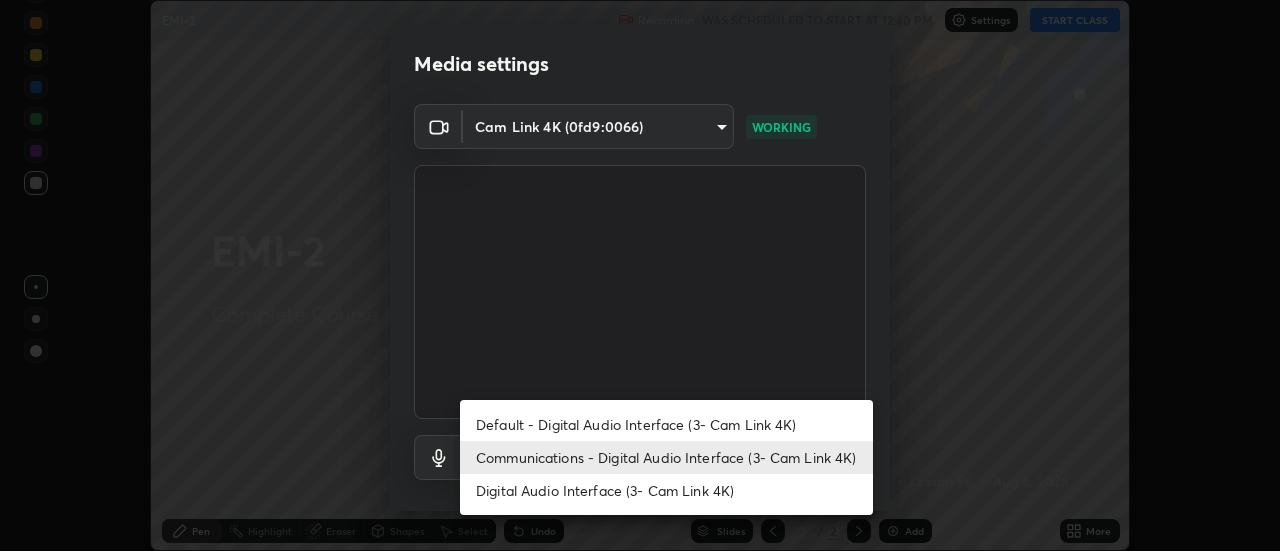 click on "Default - Digital Audio Interface (3- Cam Link 4K)" at bounding box center [666, 424] 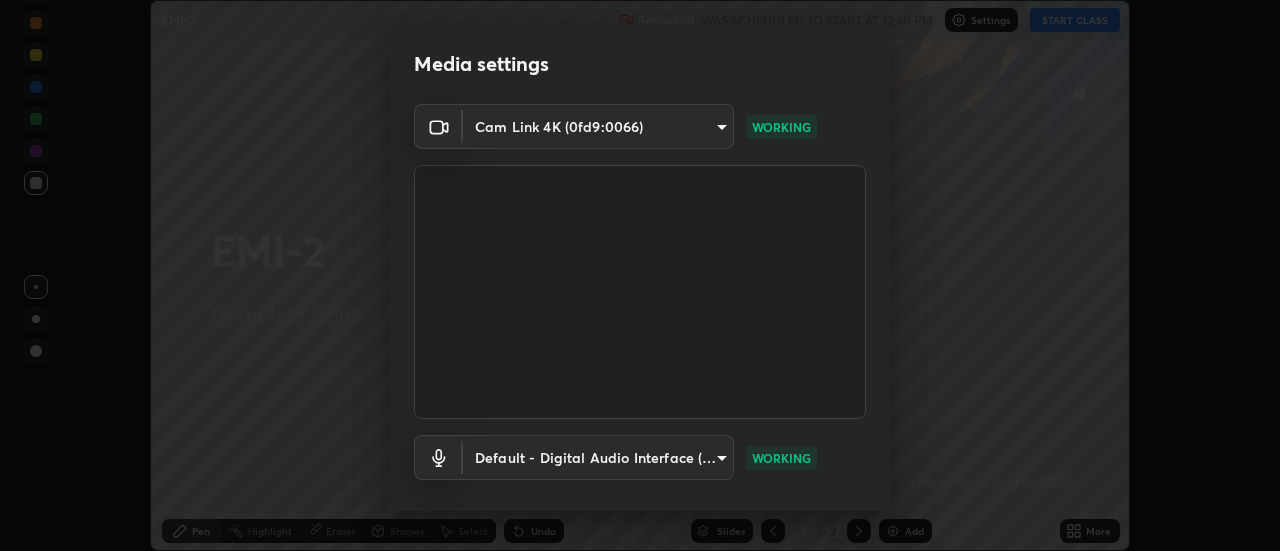 scroll, scrollTop: 105, scrollLeft: 0, axis: vertical 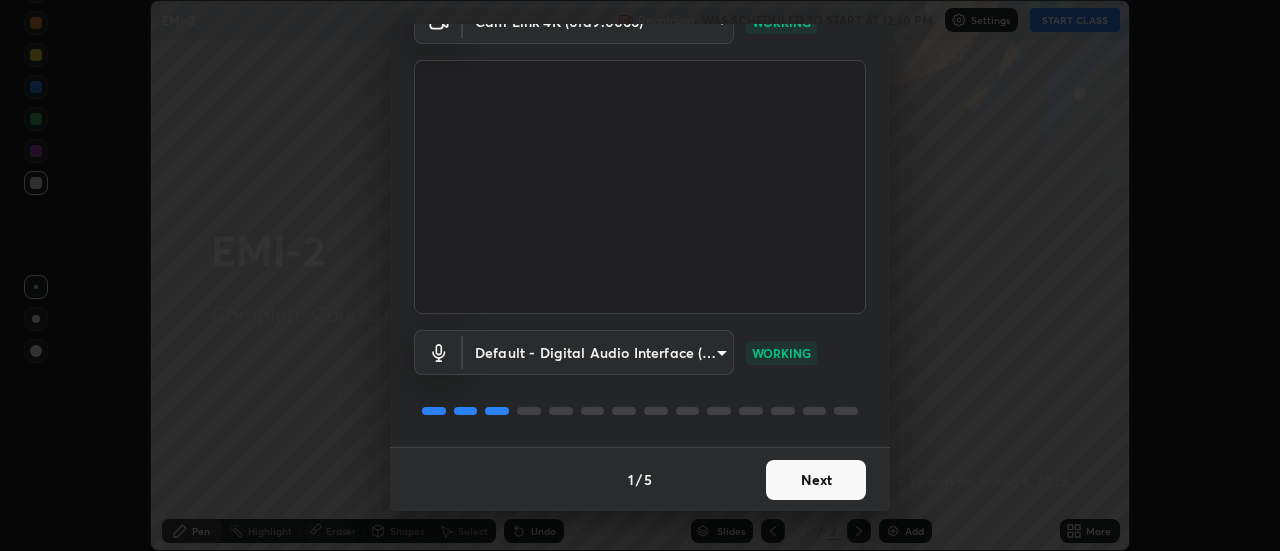 click on "Next" at bounding box center (816, 480) 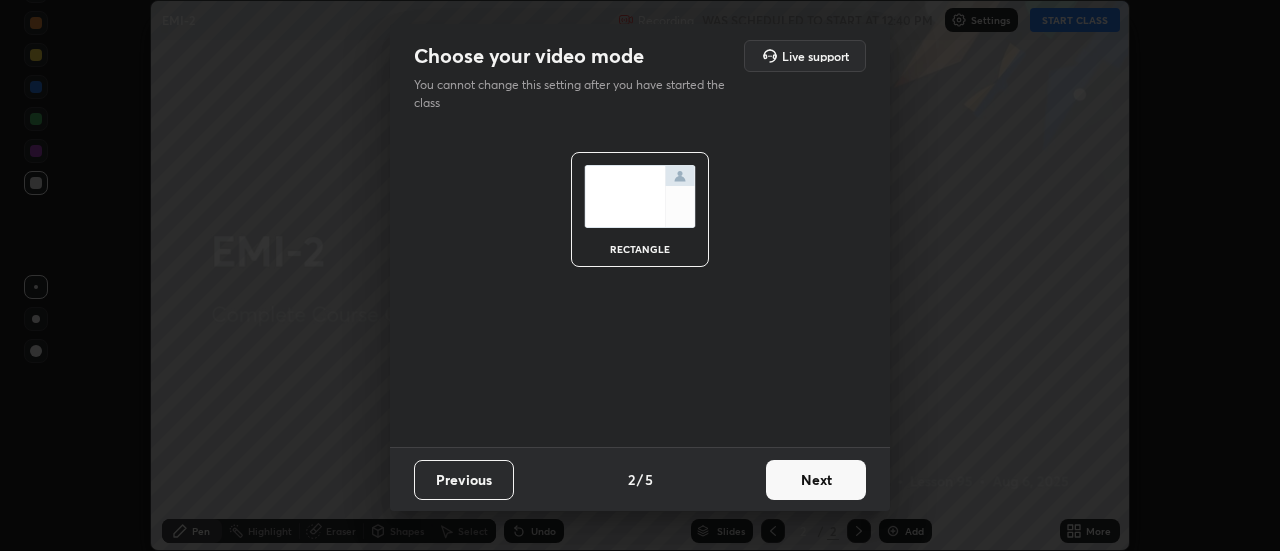scroll, scrollTop: 0, scrollLeft: 0, axis: both 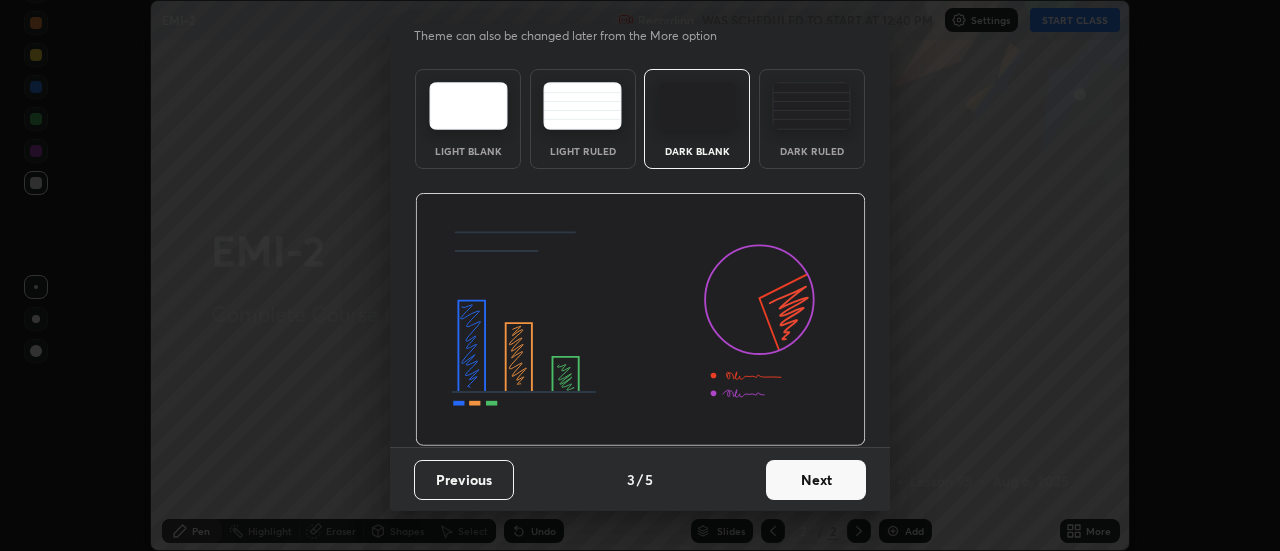 click on "Next" at bounding box center (816, 480) 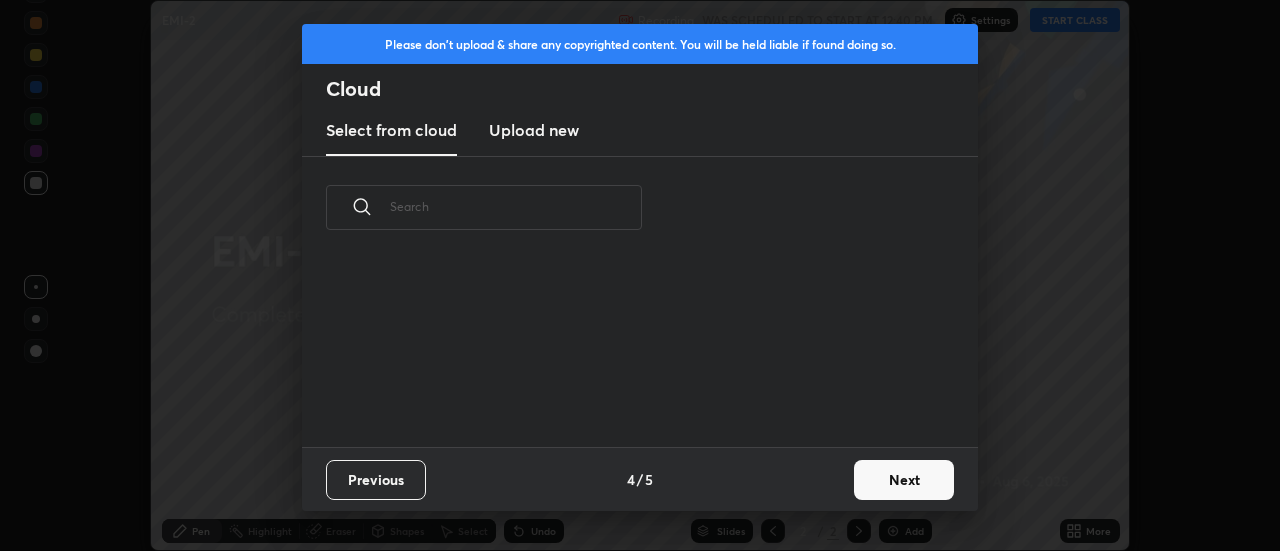 click on "Next" at bounding box center [904, 480] 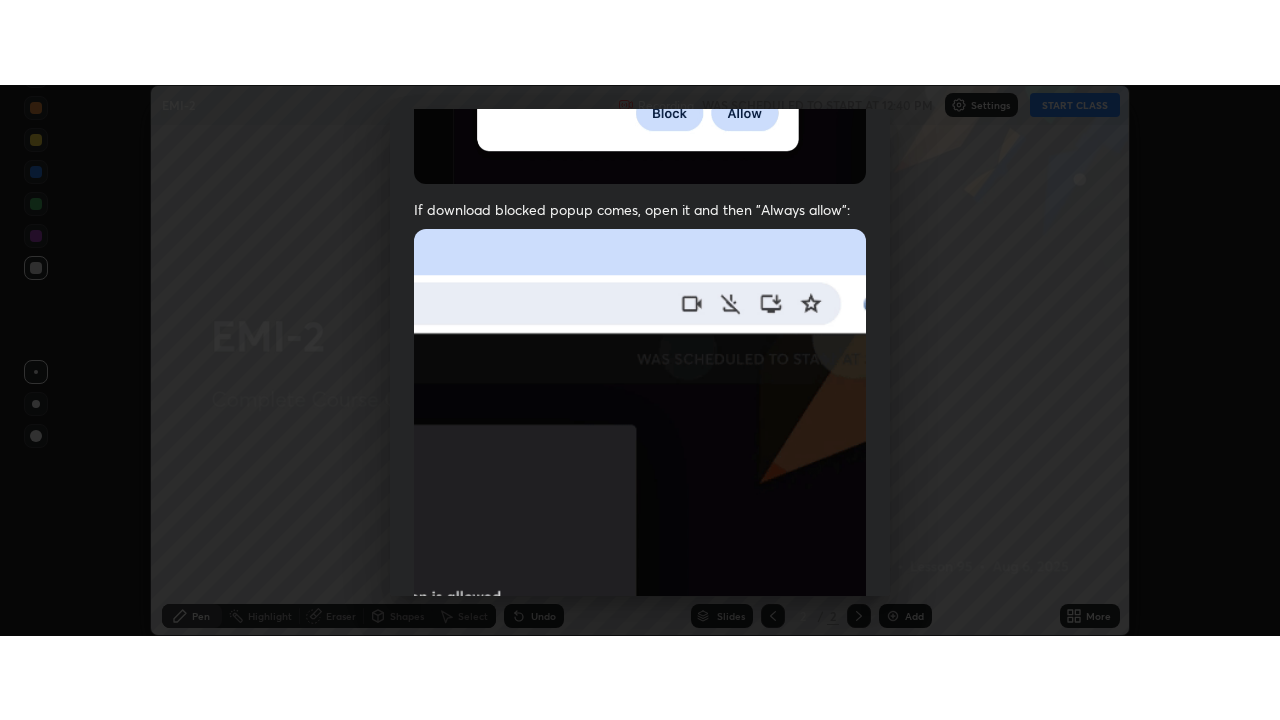 scroll, scrollTop: 513, scrollLeft: 0, axis: vertical 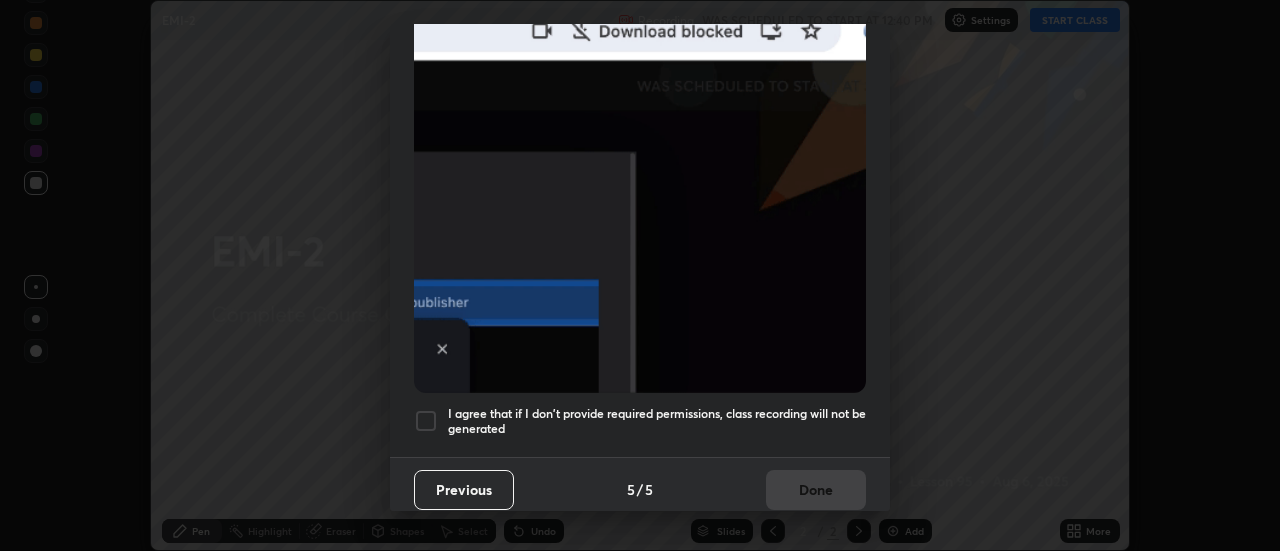 click at bounding box center [426, 421] 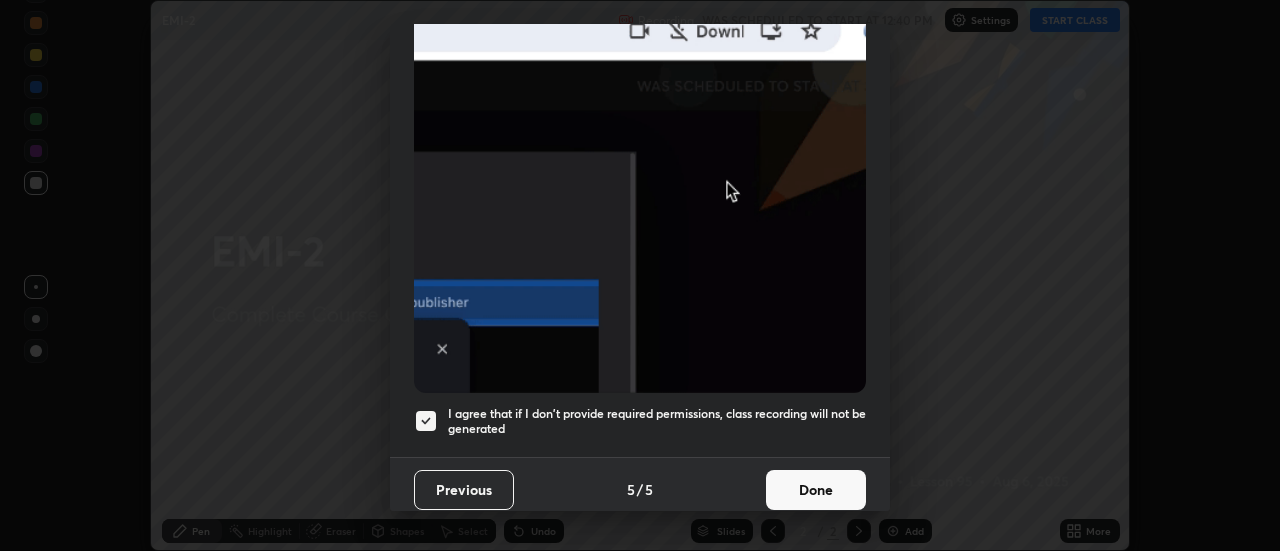 click on "Done" at bounding box center (816, 490) 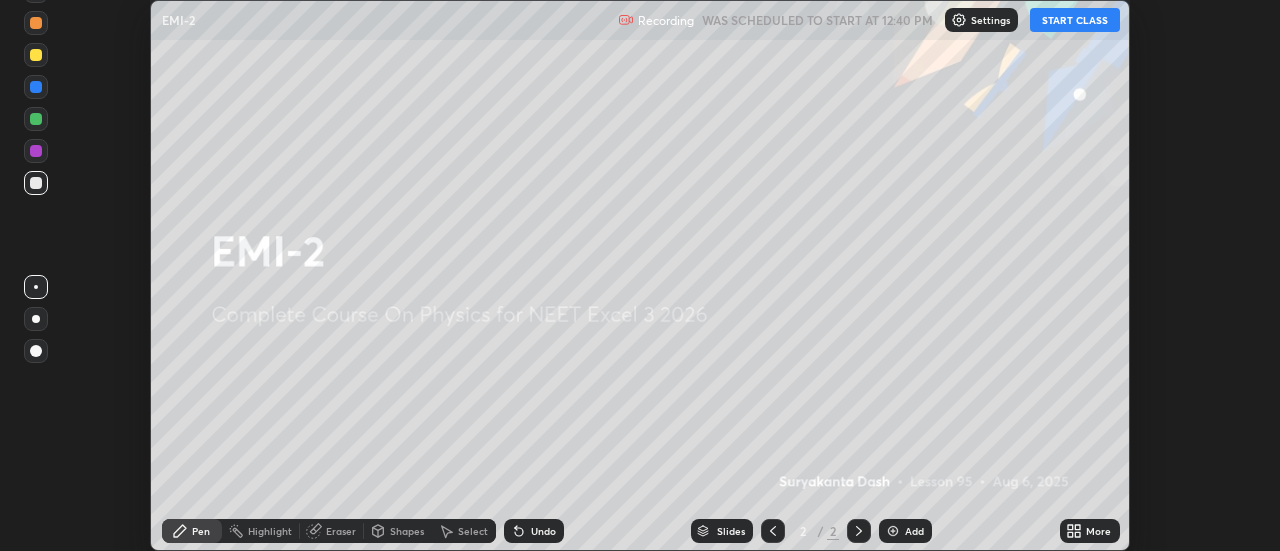 click on "Add" at bounding box center (905, 531) 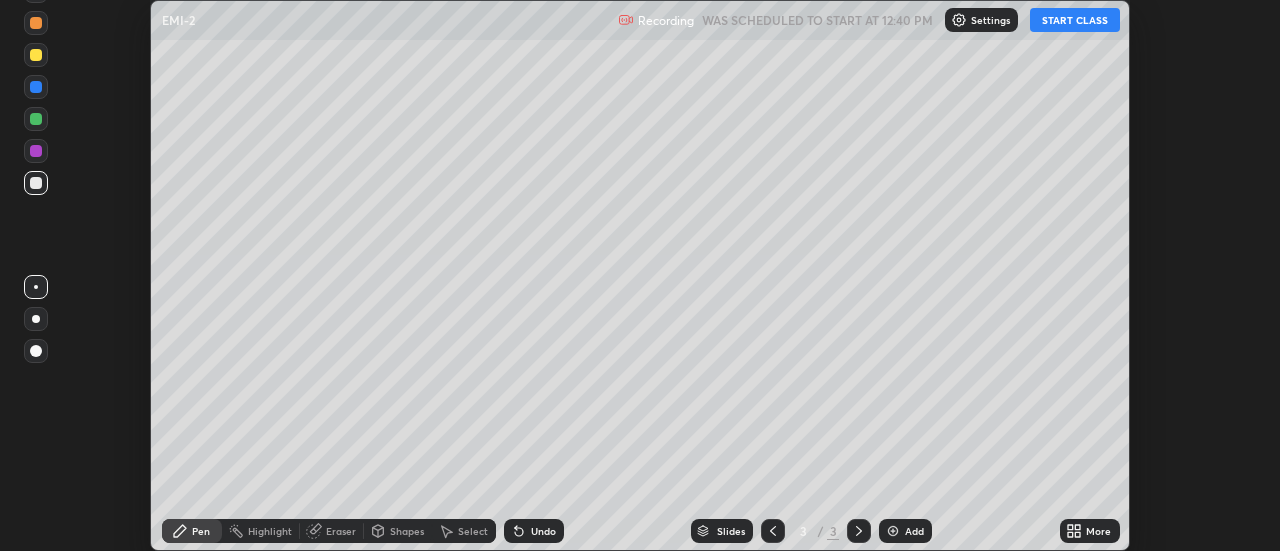 click 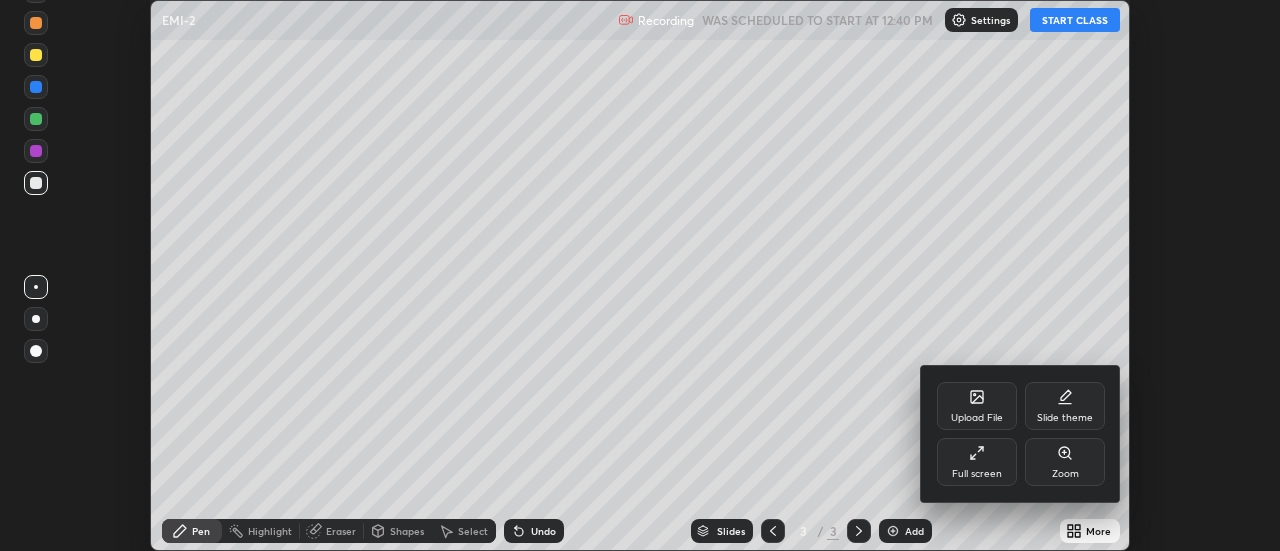 click on "Full screen" at bounding box center (977, 462) 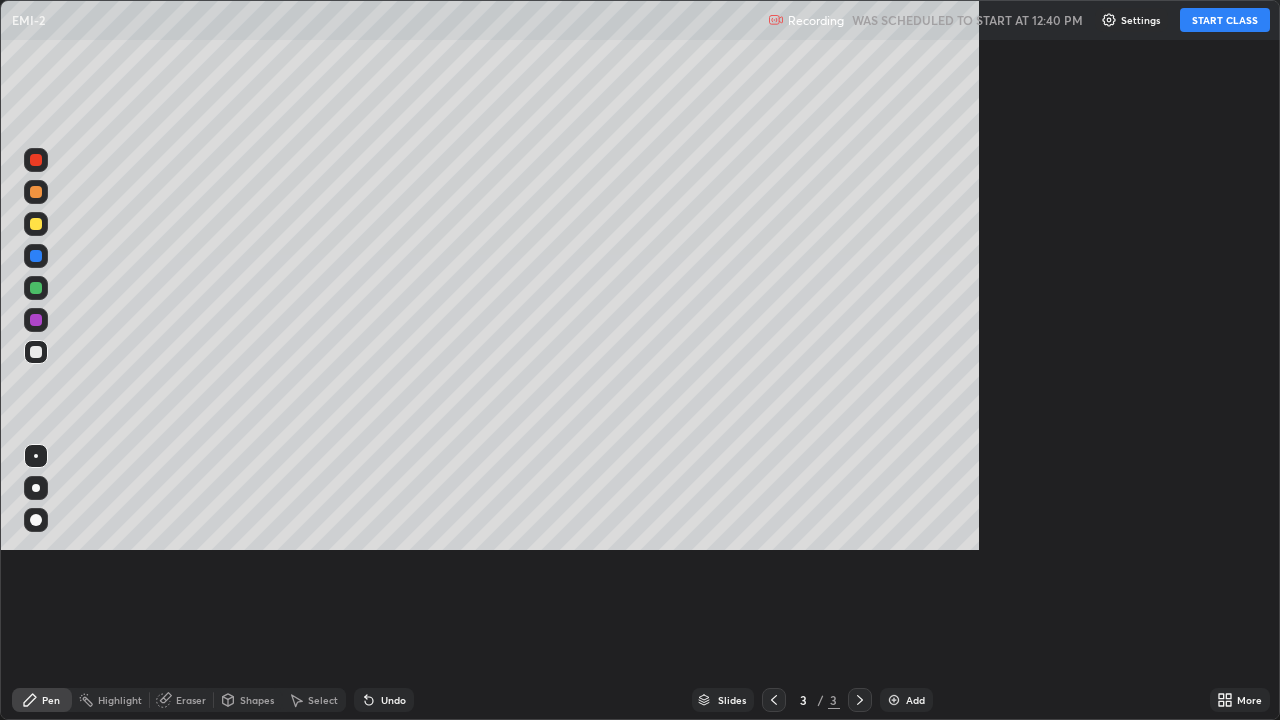 scroll, scrollTop: 99280, scrollLeft: 98720, axis: both 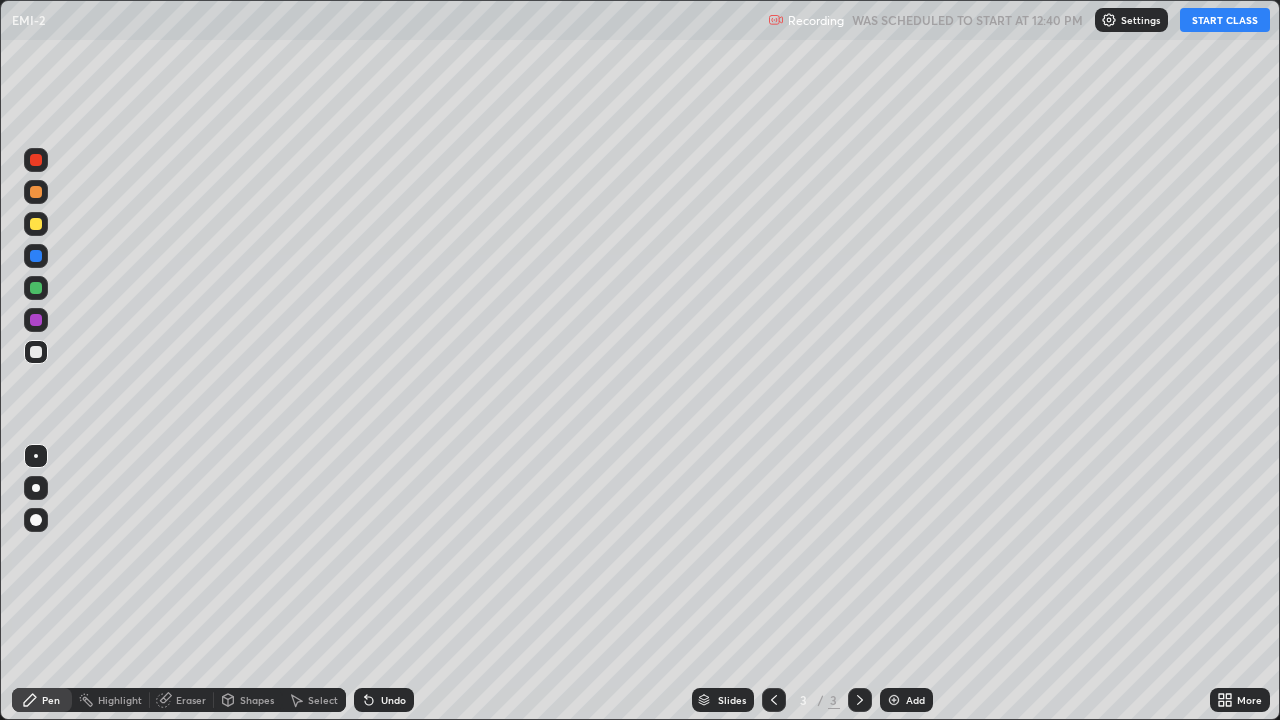 click on "START CLASS" at bounding box center (1225, 20) 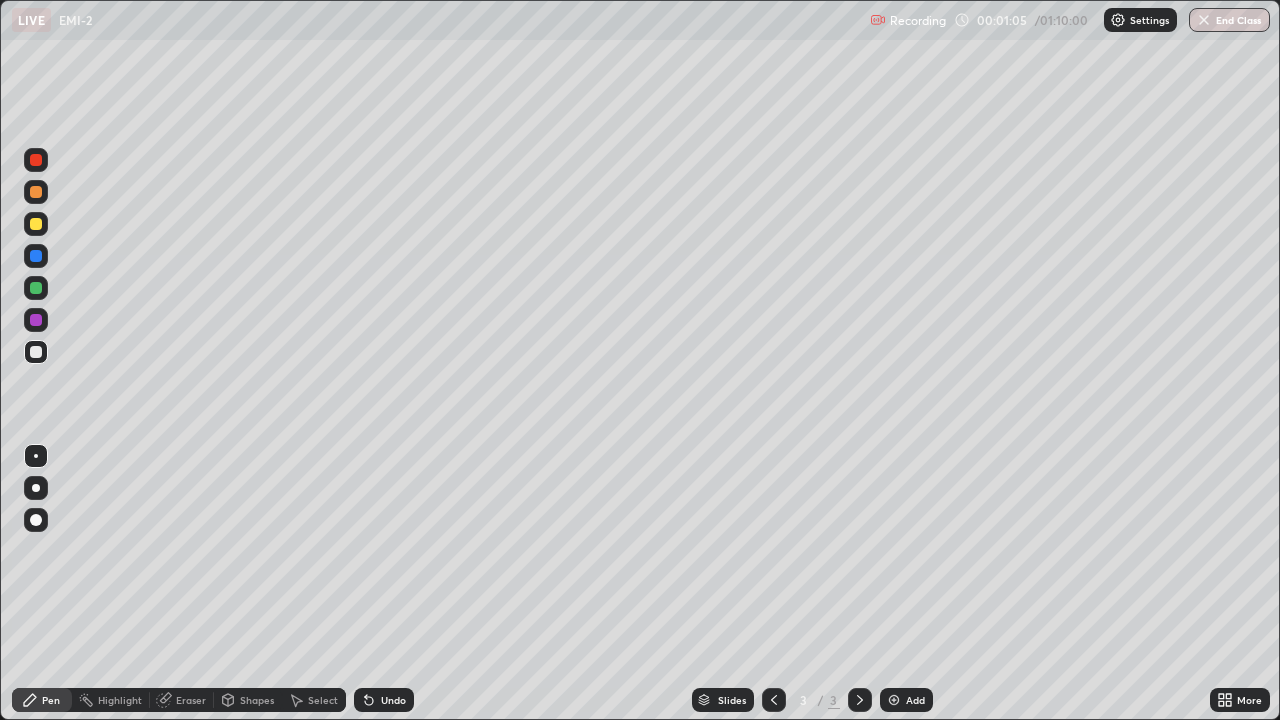 click at bounding box center (36, 288) 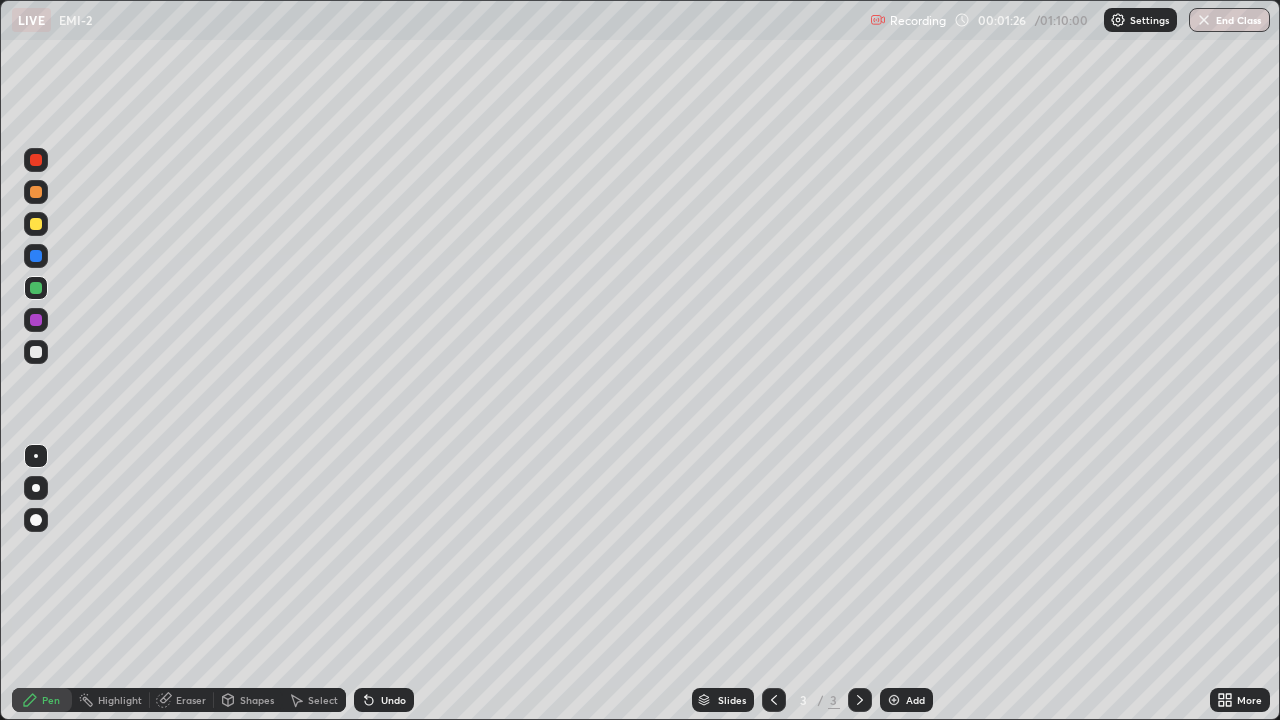click on "Undo" at bounding box center [393, 700] 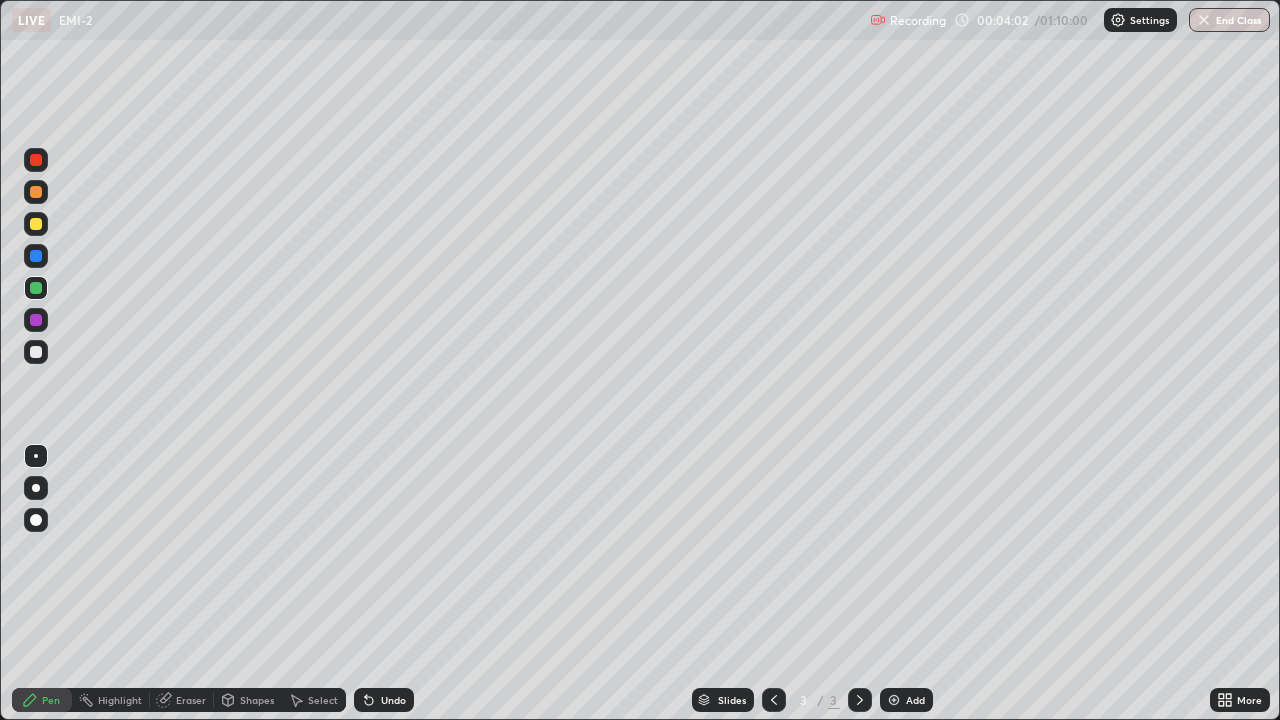 click on "Undo" at bounding box center [393, 700] 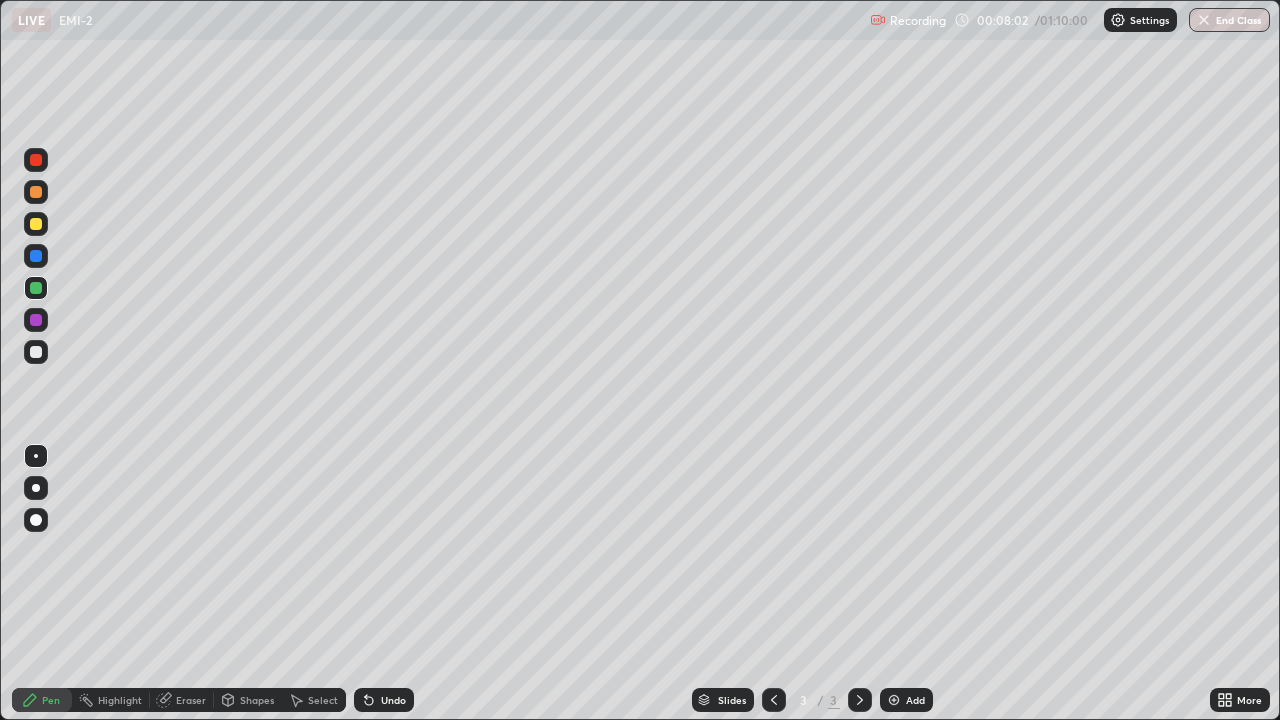 click on "Undo" at bounding box center (393, 700) 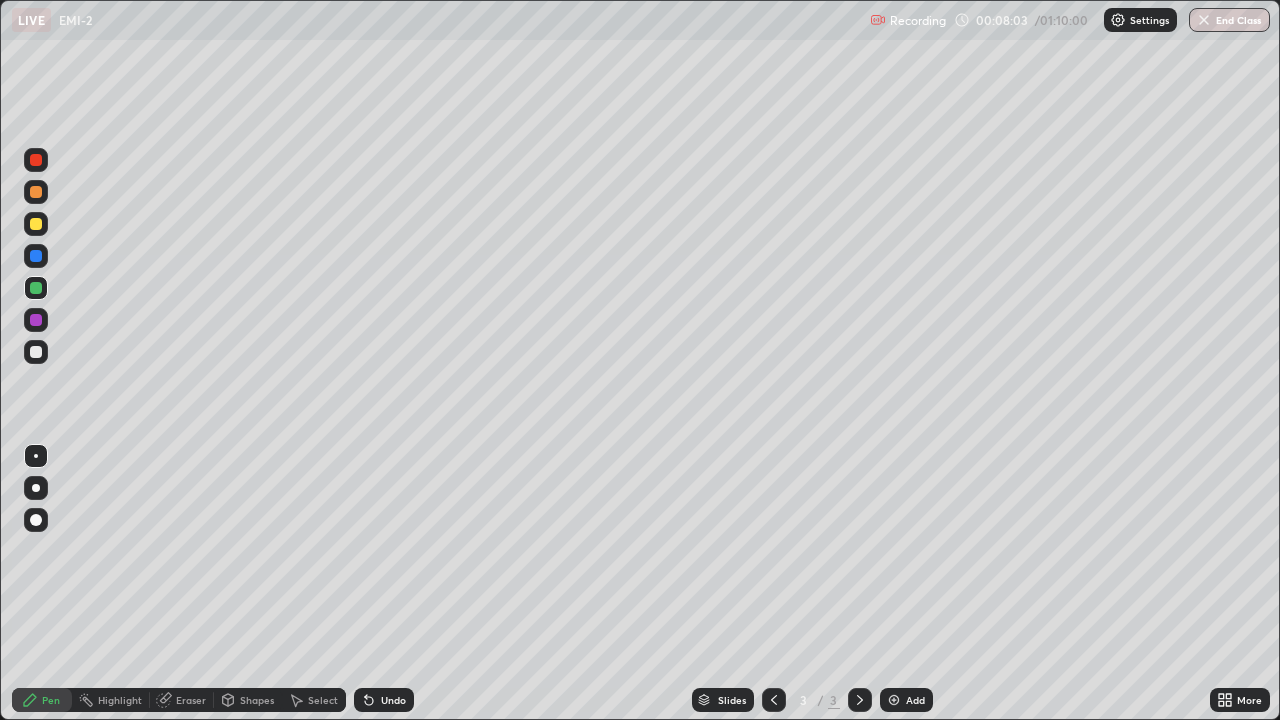 click on "Undo" at bounding box center [393, 700] 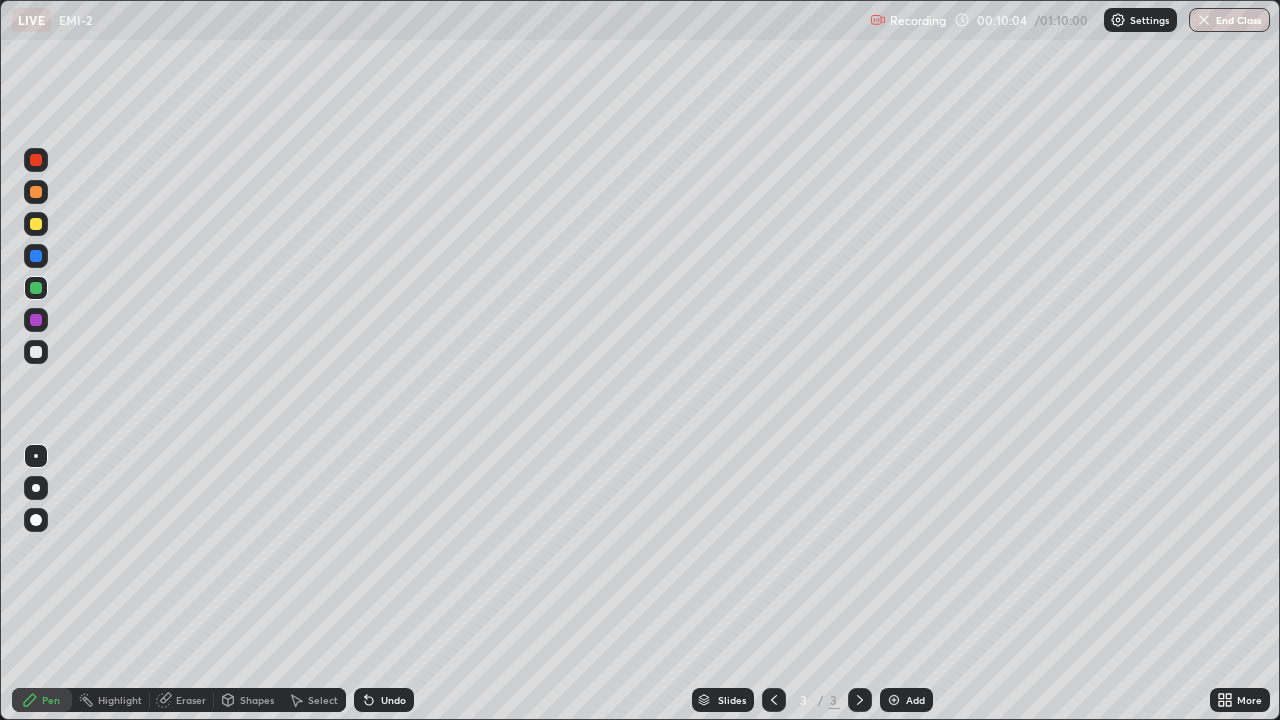 click on "Undo" at bounding box center [393, 700] 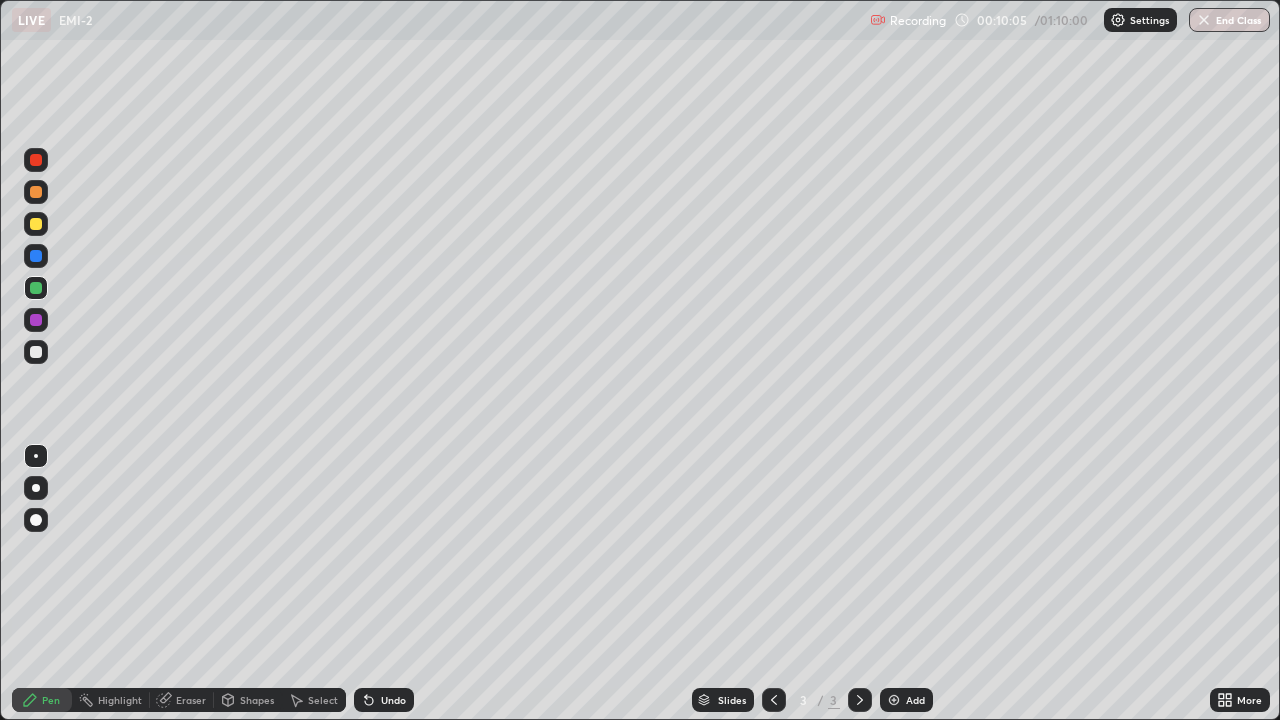 click on "Undo" at bounding box center [393, 700] 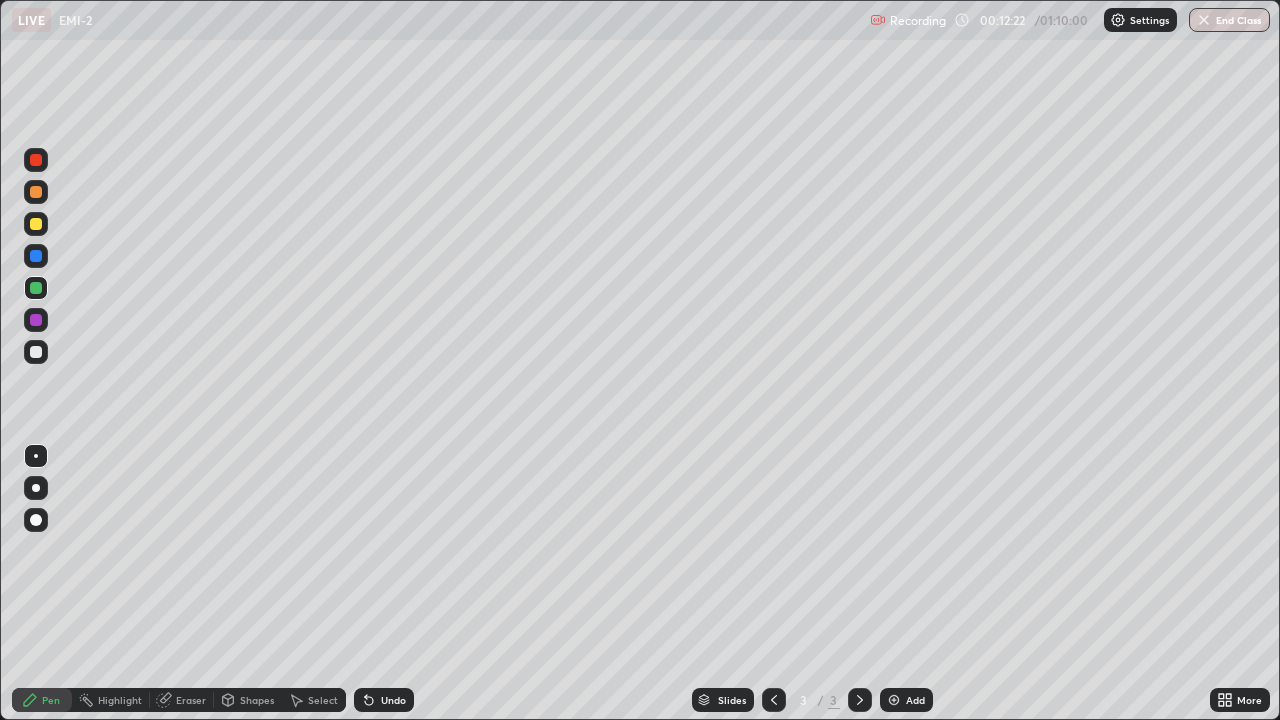 click on "Undo" at bounding box center [384, 700] 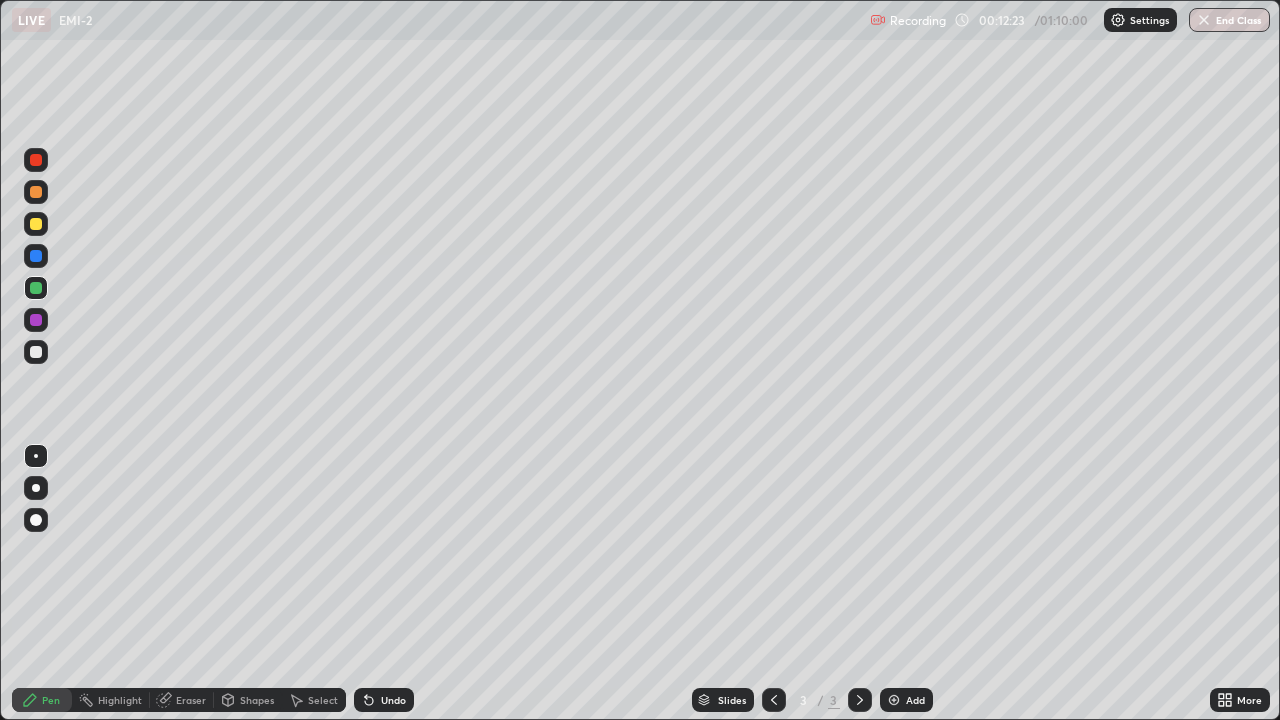 click on "Undo" at bounding box center [393, 700] 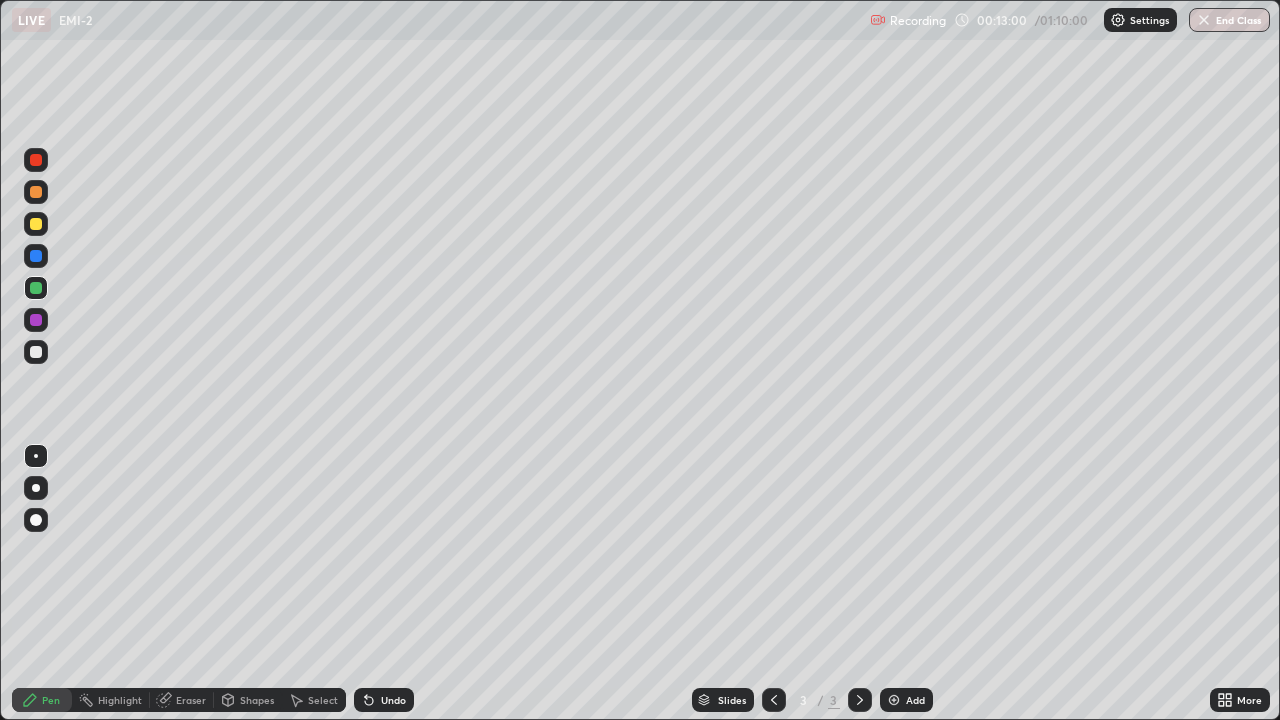click at bounding box center (894, 700) 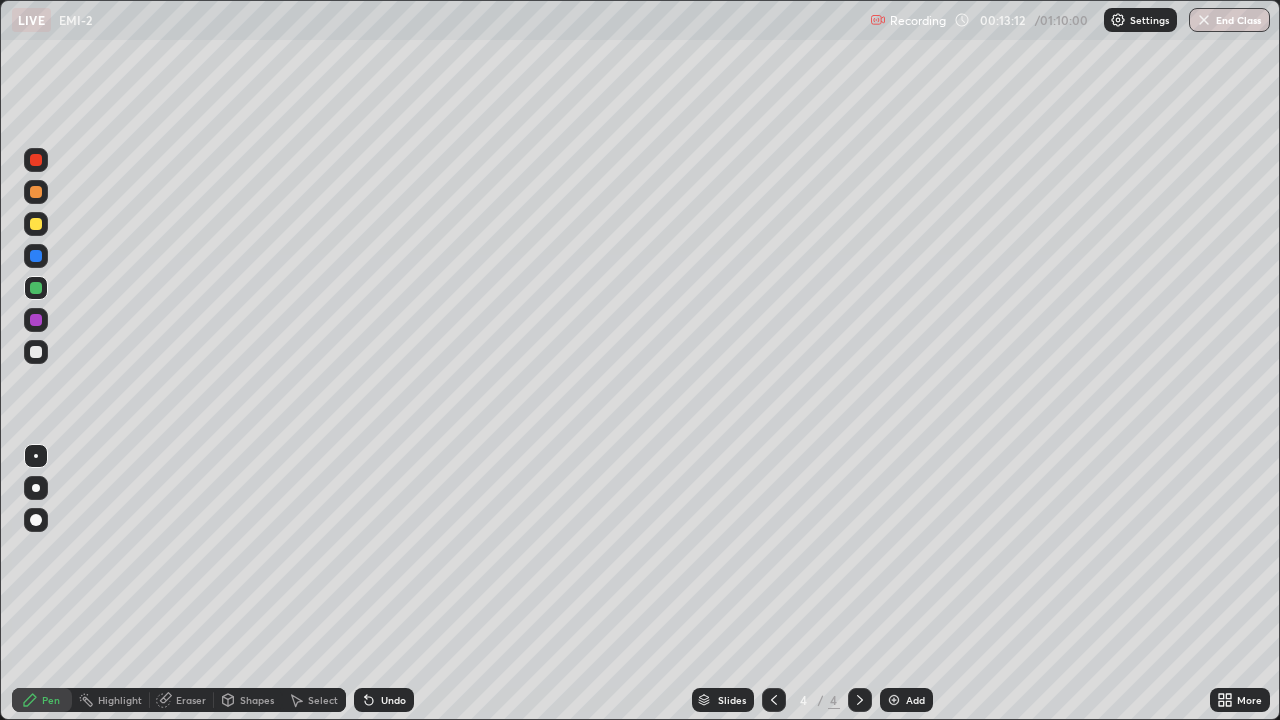 click on "Undo" at bounding box center (393, 700) 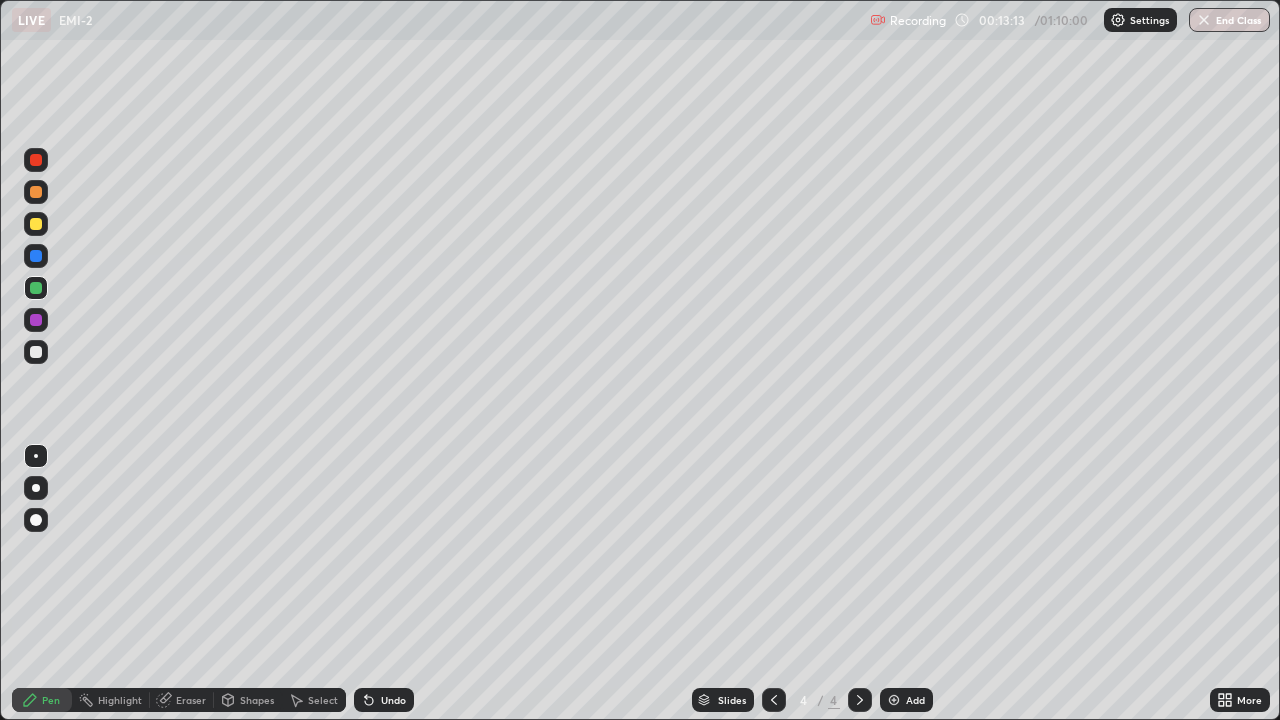 click on "Undo" at bounding box center [393, 700] 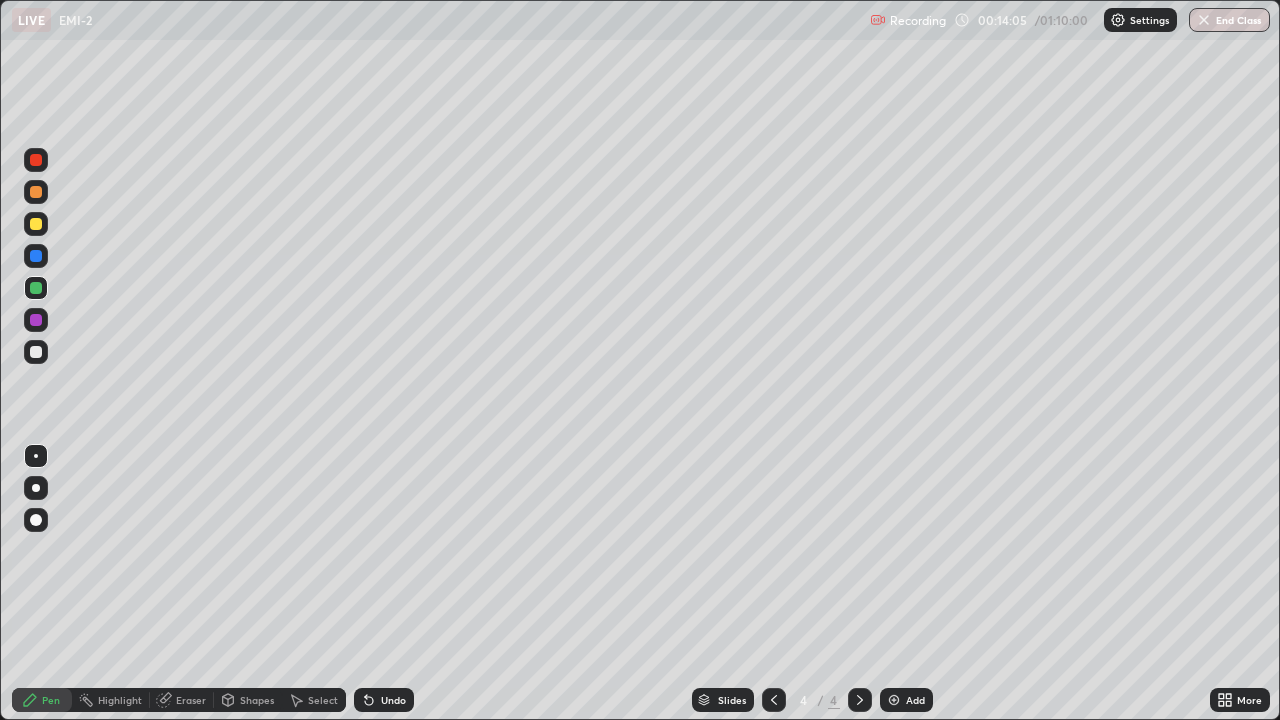 click on "Undo" at bounding box center [393, 700] 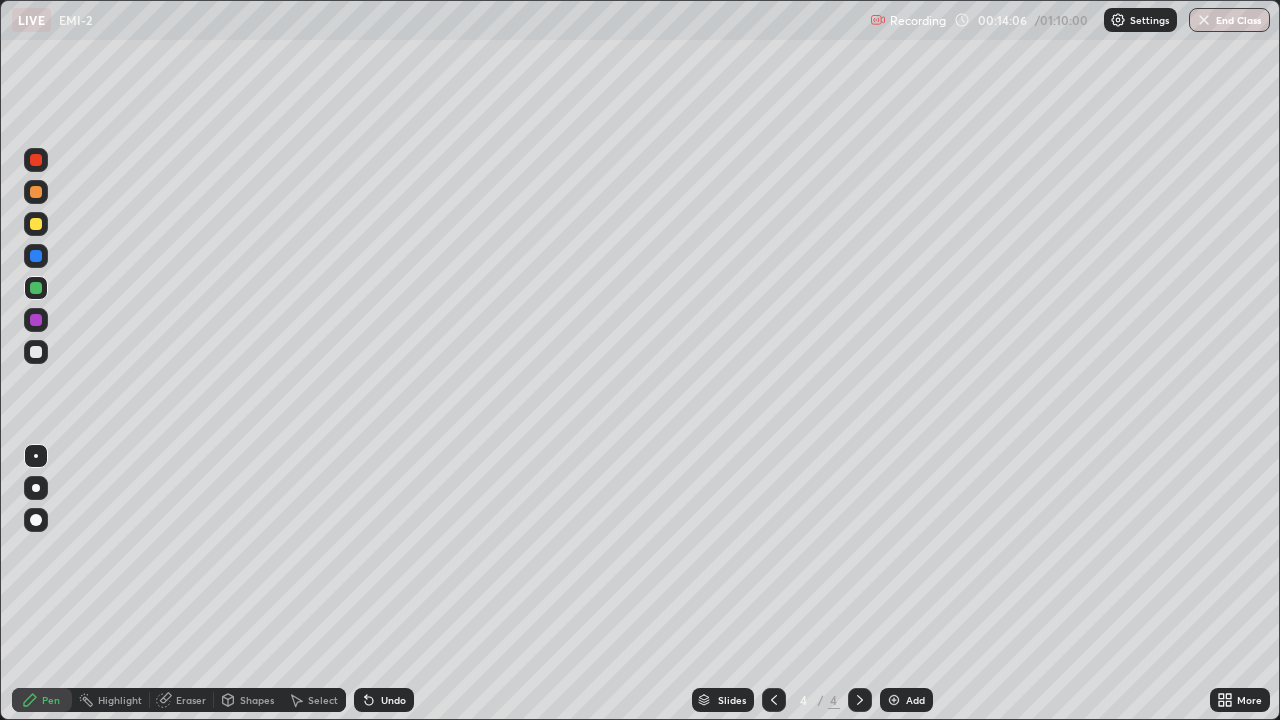 click on "Undo" at bounding box center (384, 700) 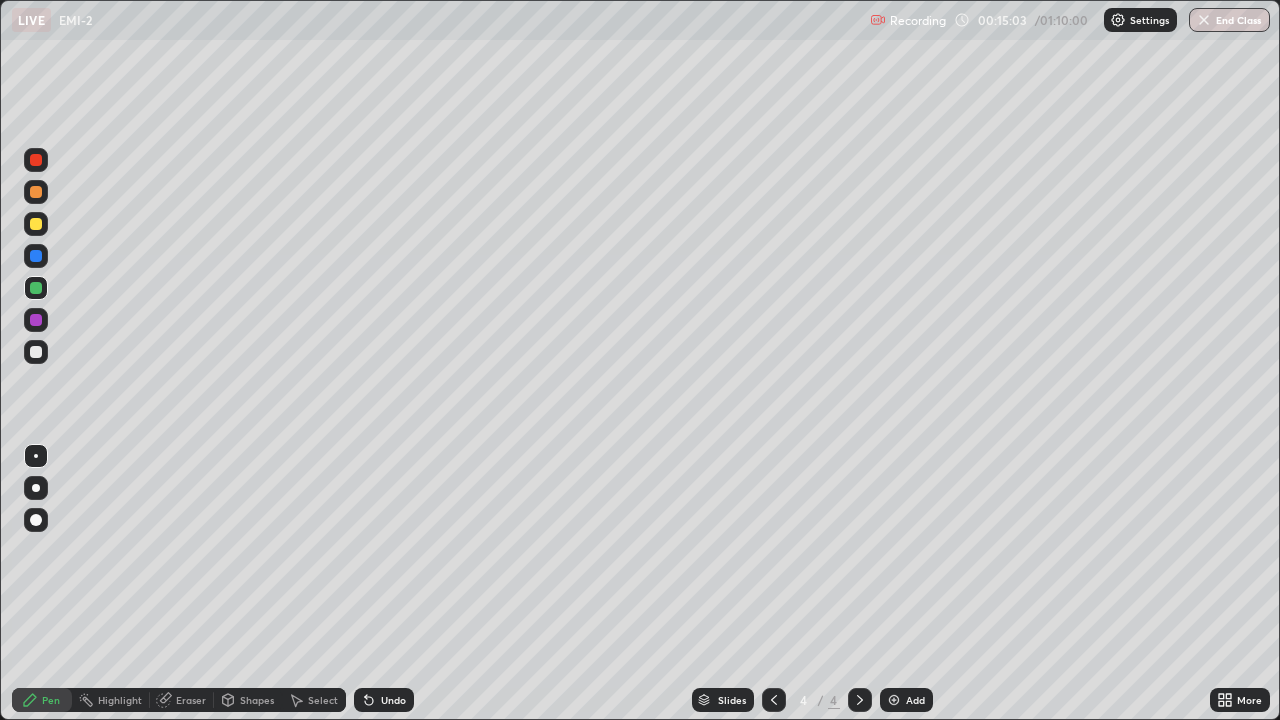 click on "Undo" at bounding box center (393, 700) 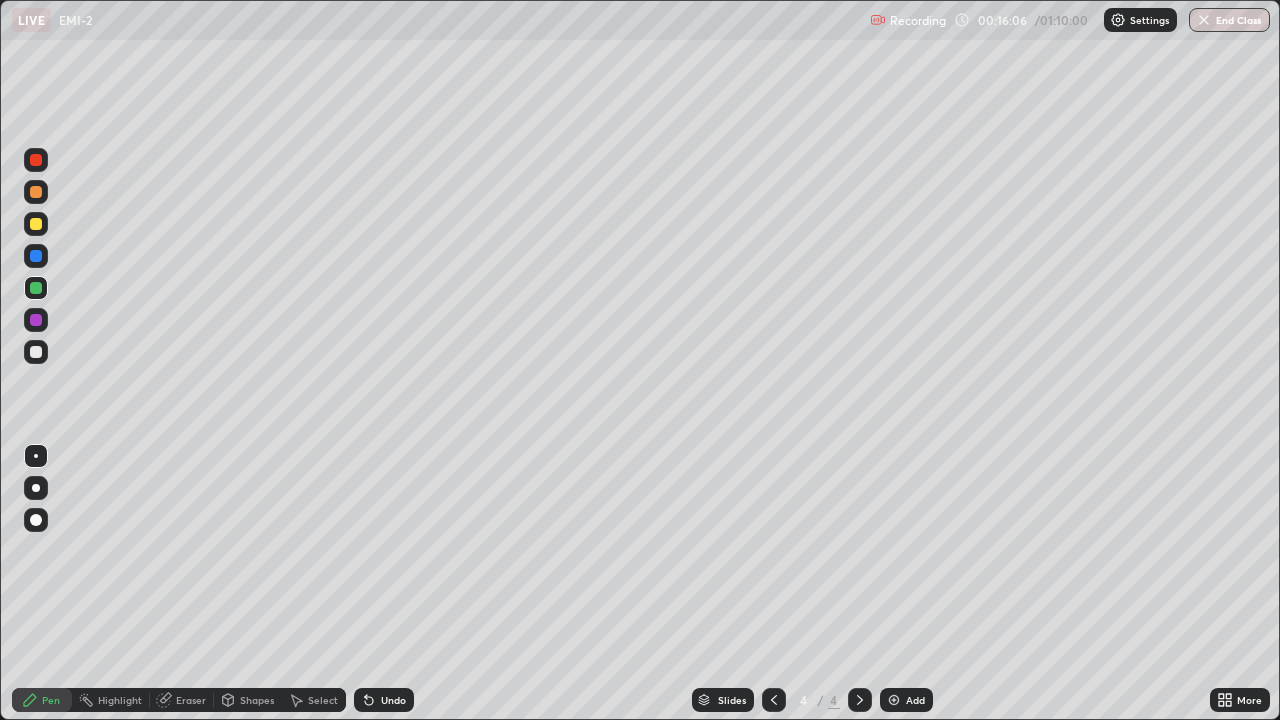 click at bounding box center (36, 320) 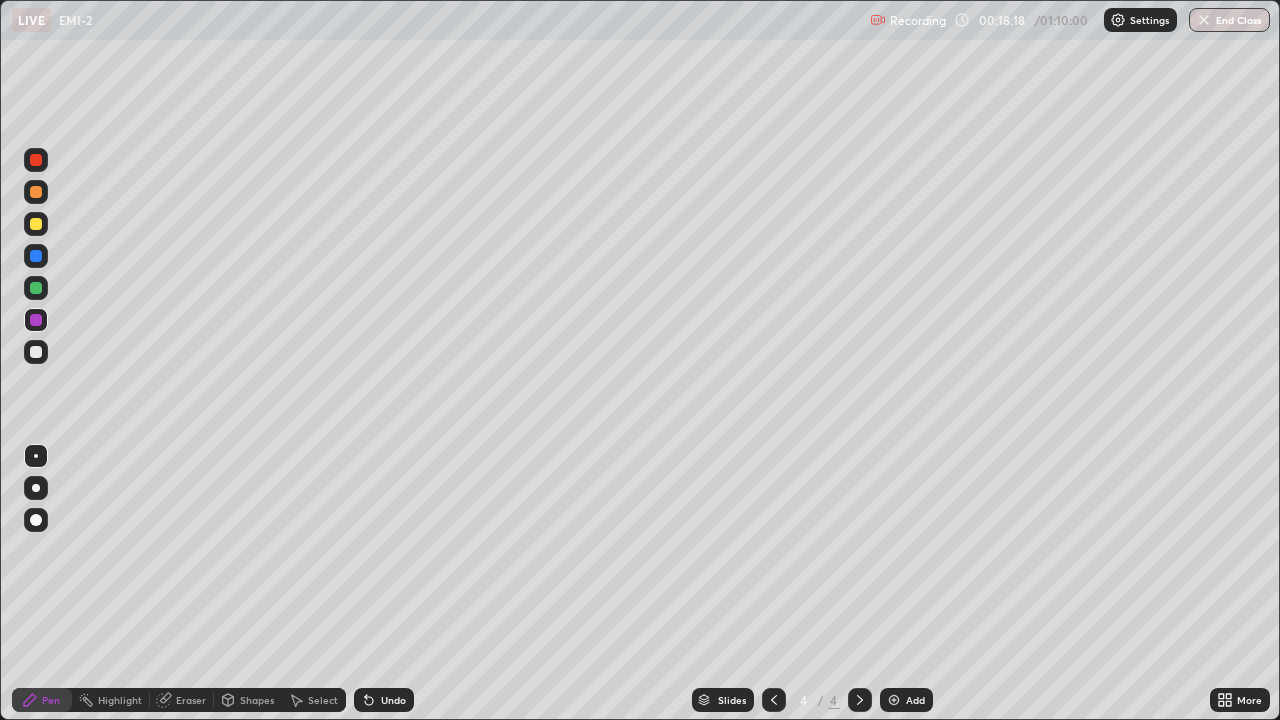 click at bounding box center [36, 288] 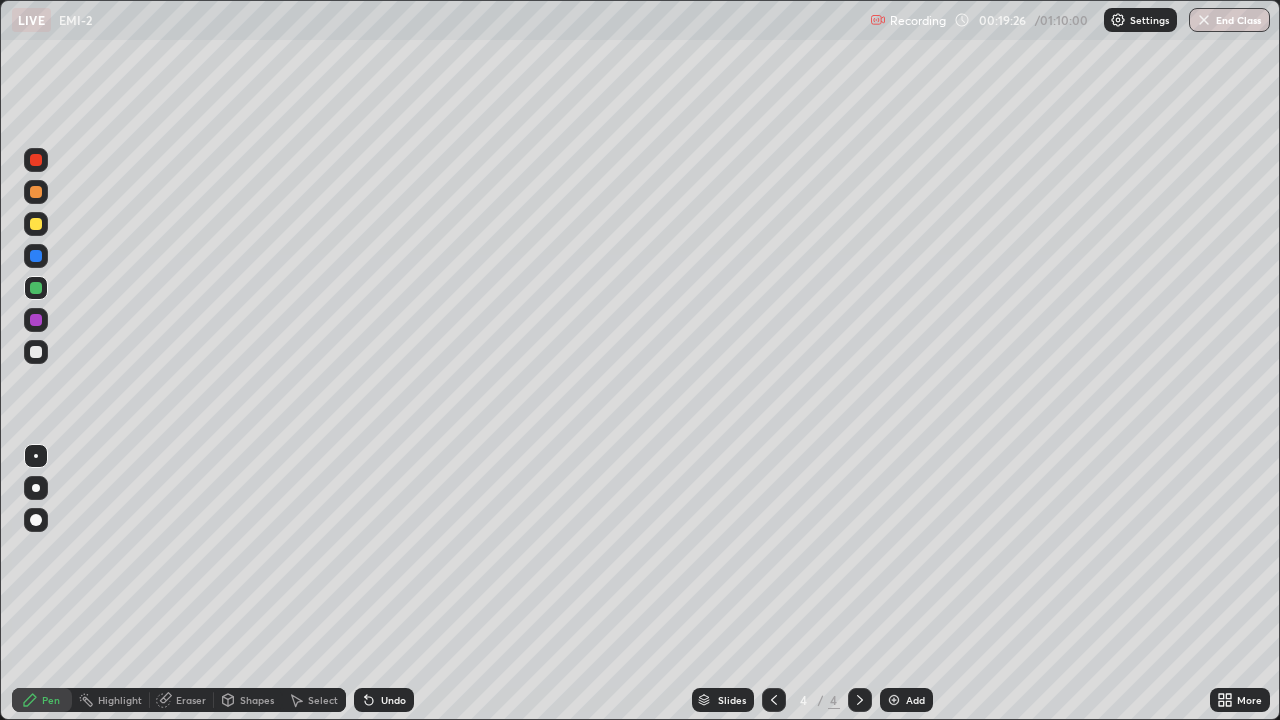 click on "Eraser" at bounding box center (191, 700) 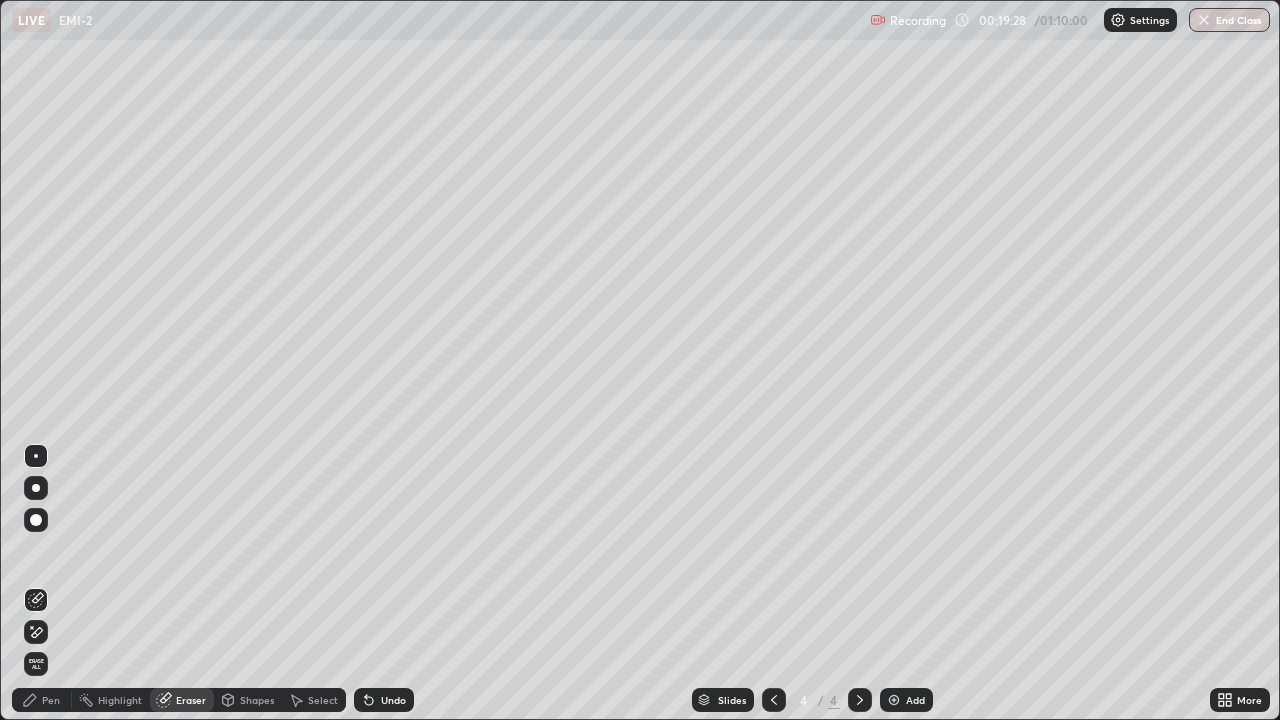 click on "Pen" at bounding box center (51, 700) 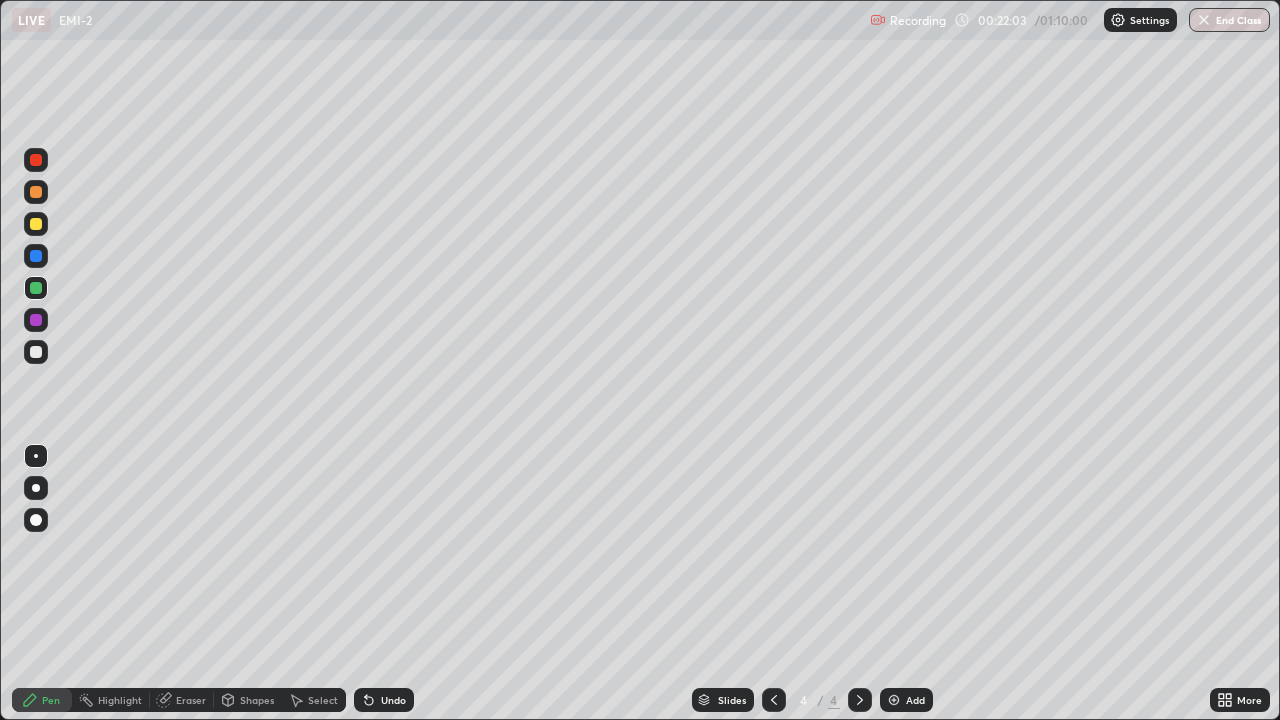 click on "Undo" at bounding box center [393, 700] 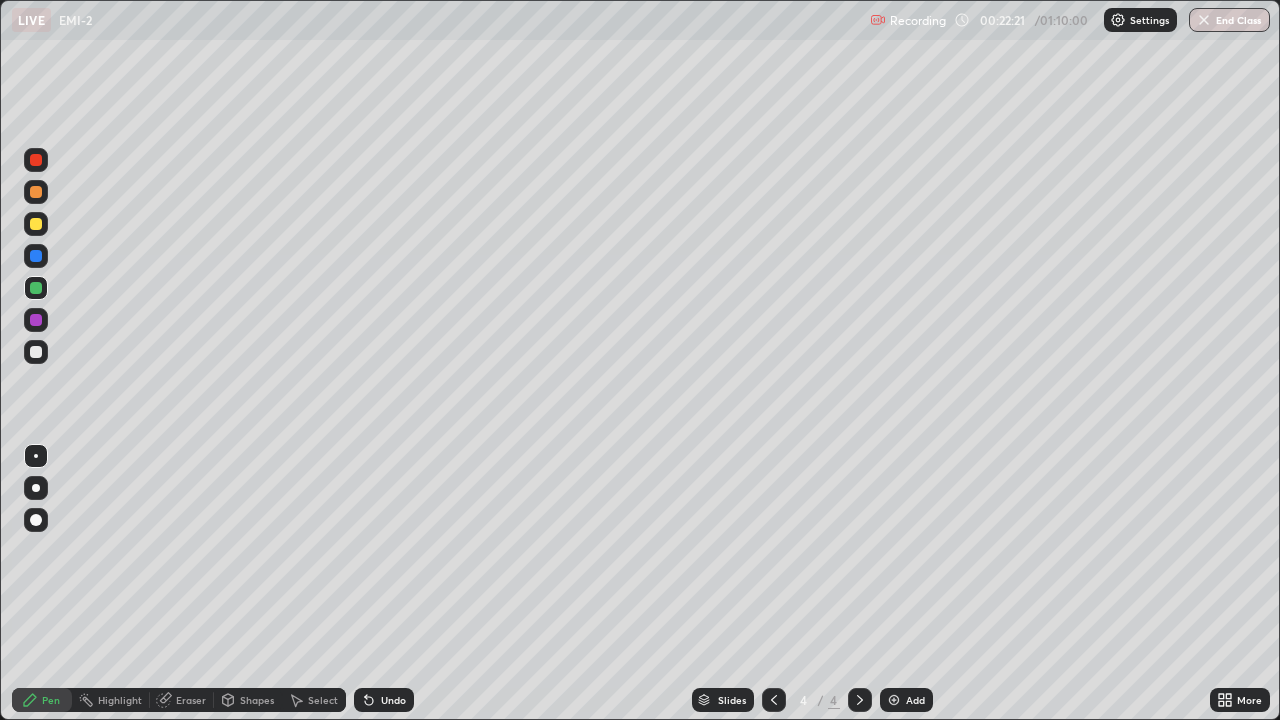 click at bounding box center (36, 320) 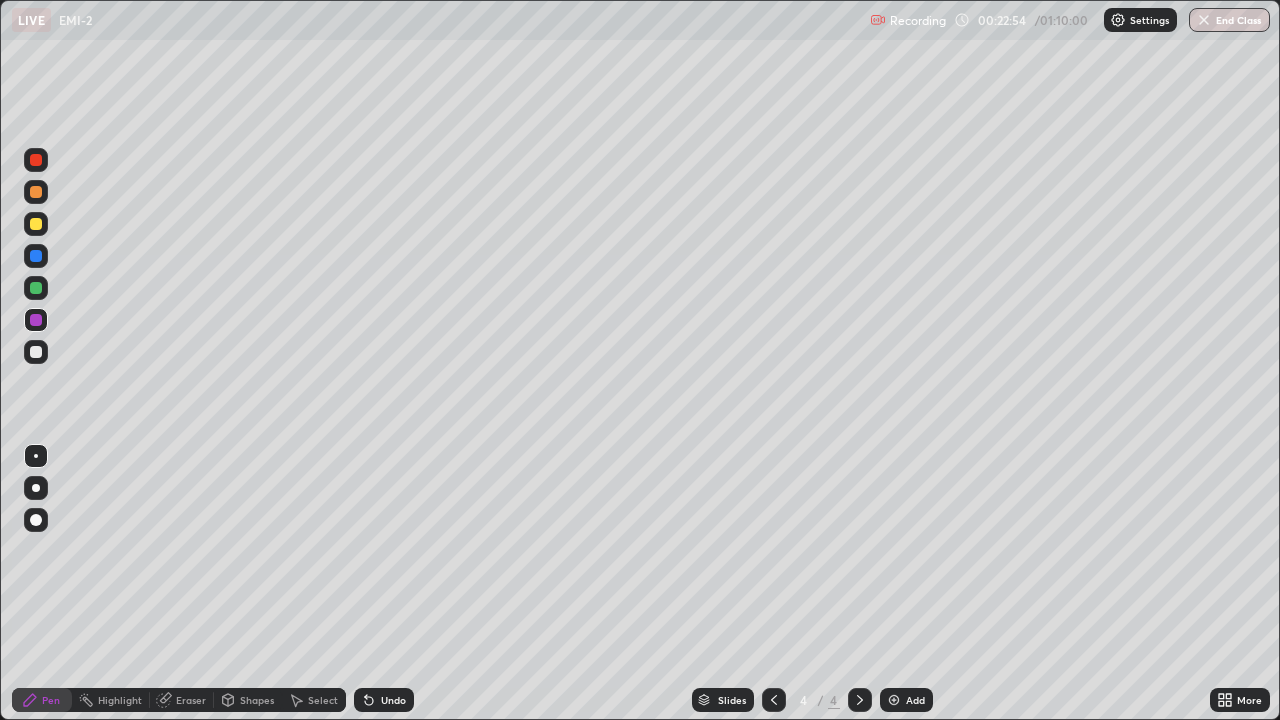 click on "Undo" at bounding box center [384, 700] 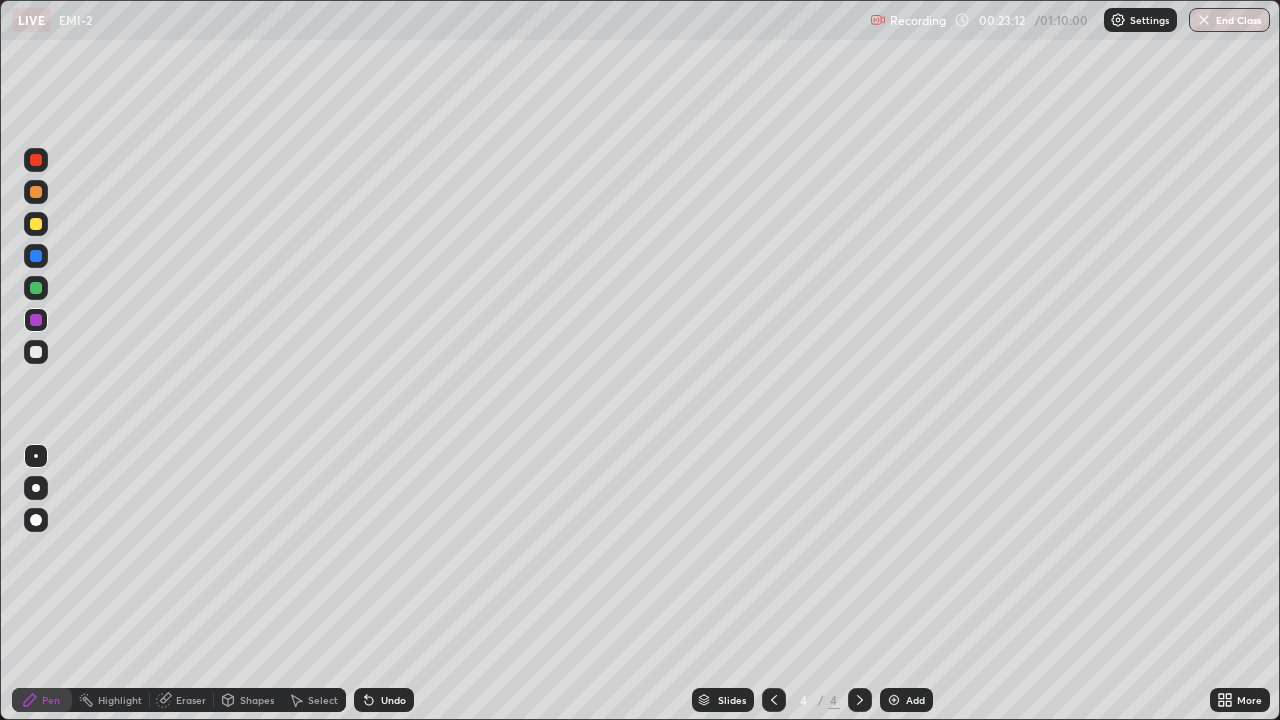 click at bounding box center (36, 288) 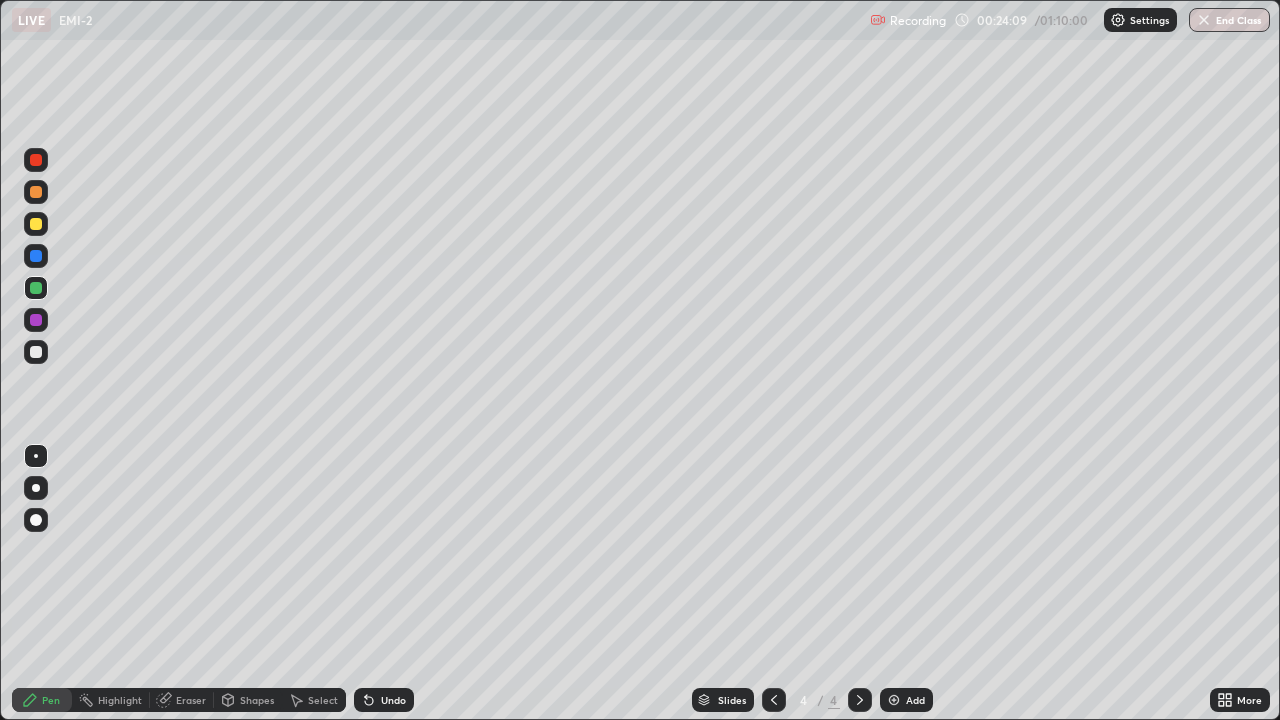 click on "Add" at bounding box center [915, 700] 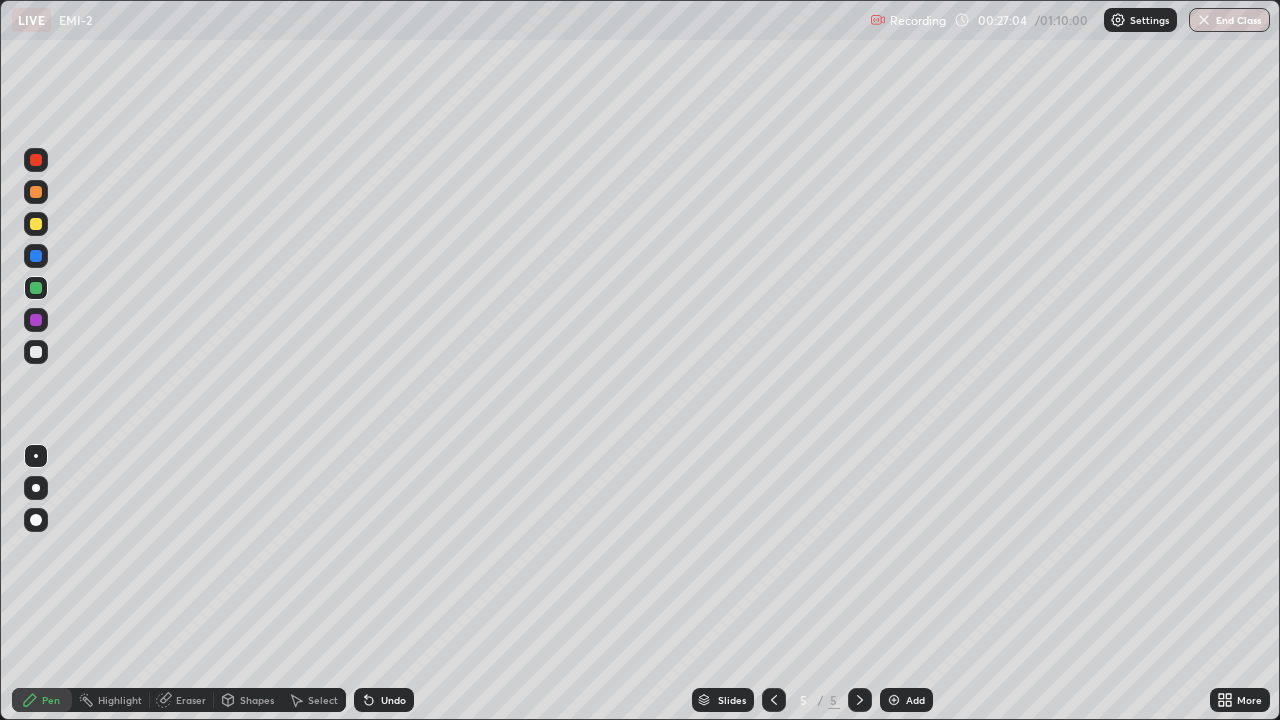 click on "Undo" at bounding box center [393, 700] 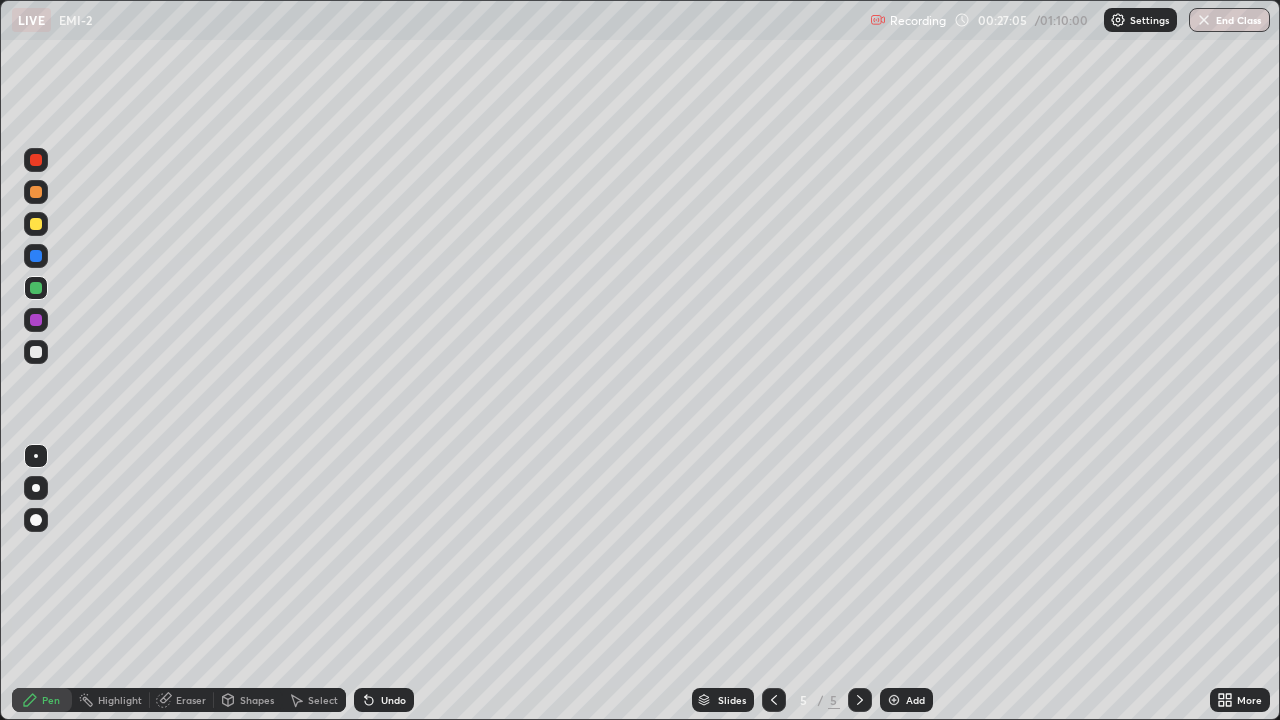 click on "Undo" at bounding box center [384, 700] 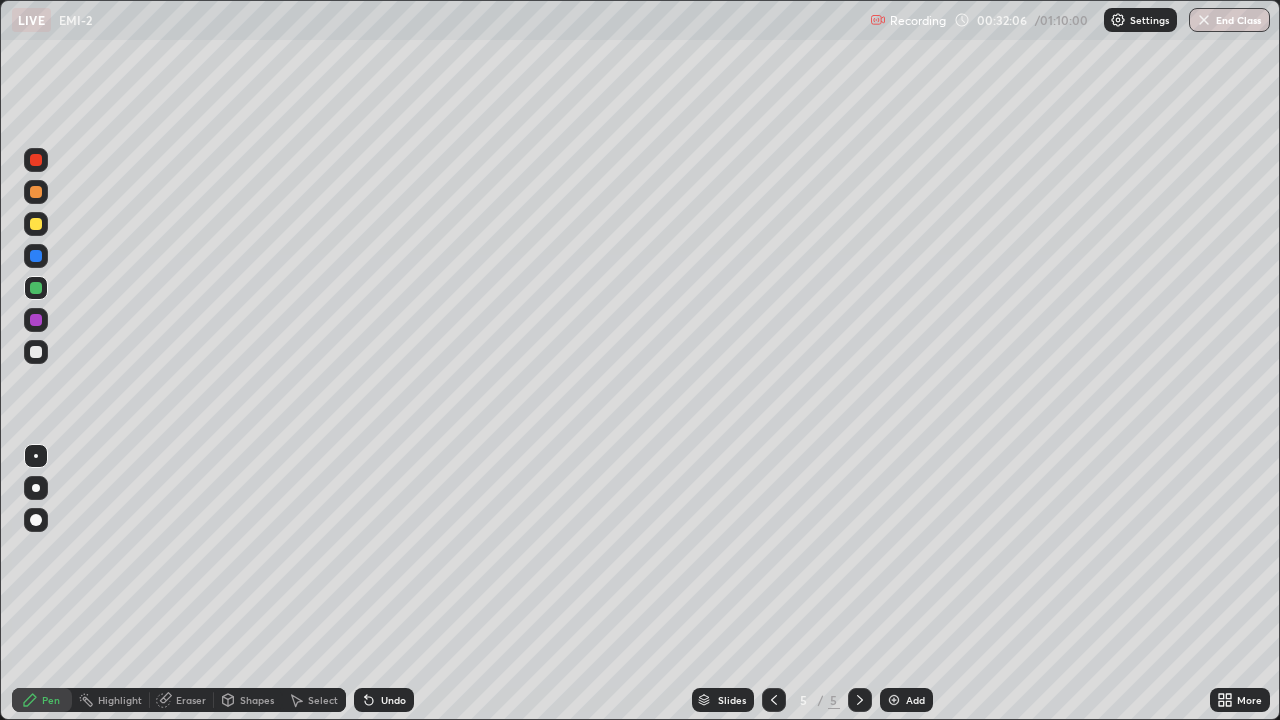 click 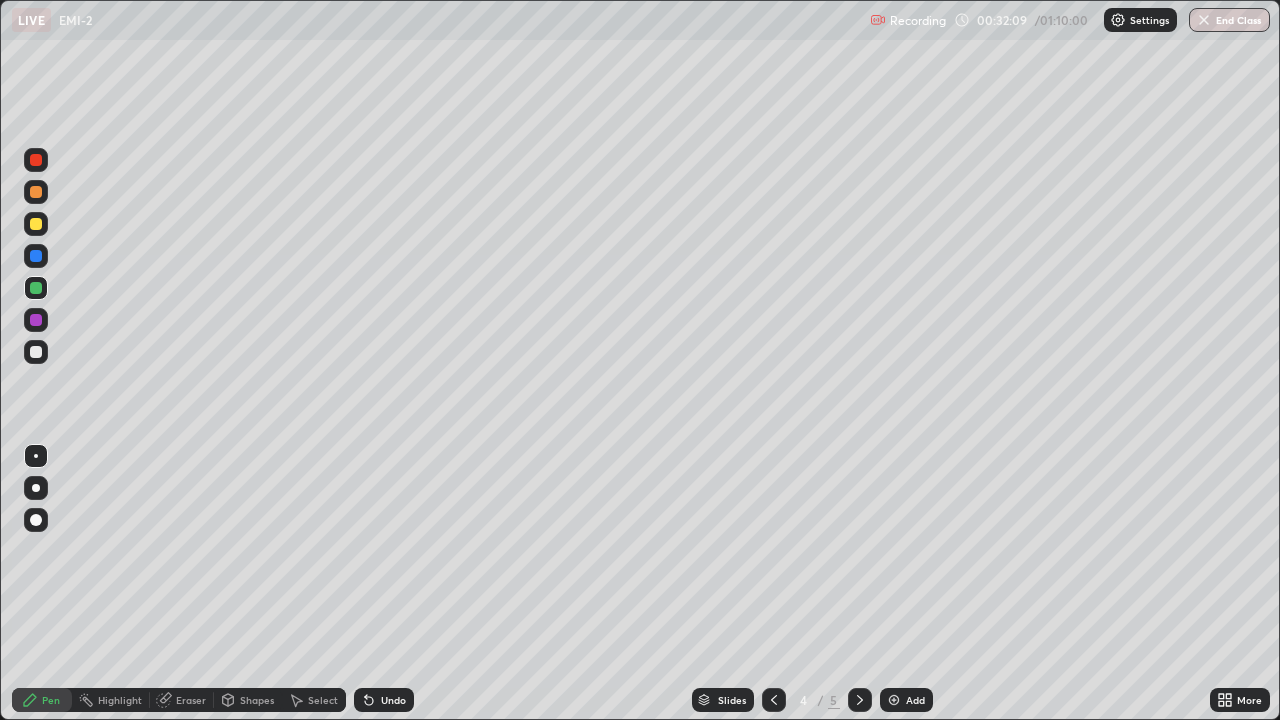 click at bounding box center (774, 700) 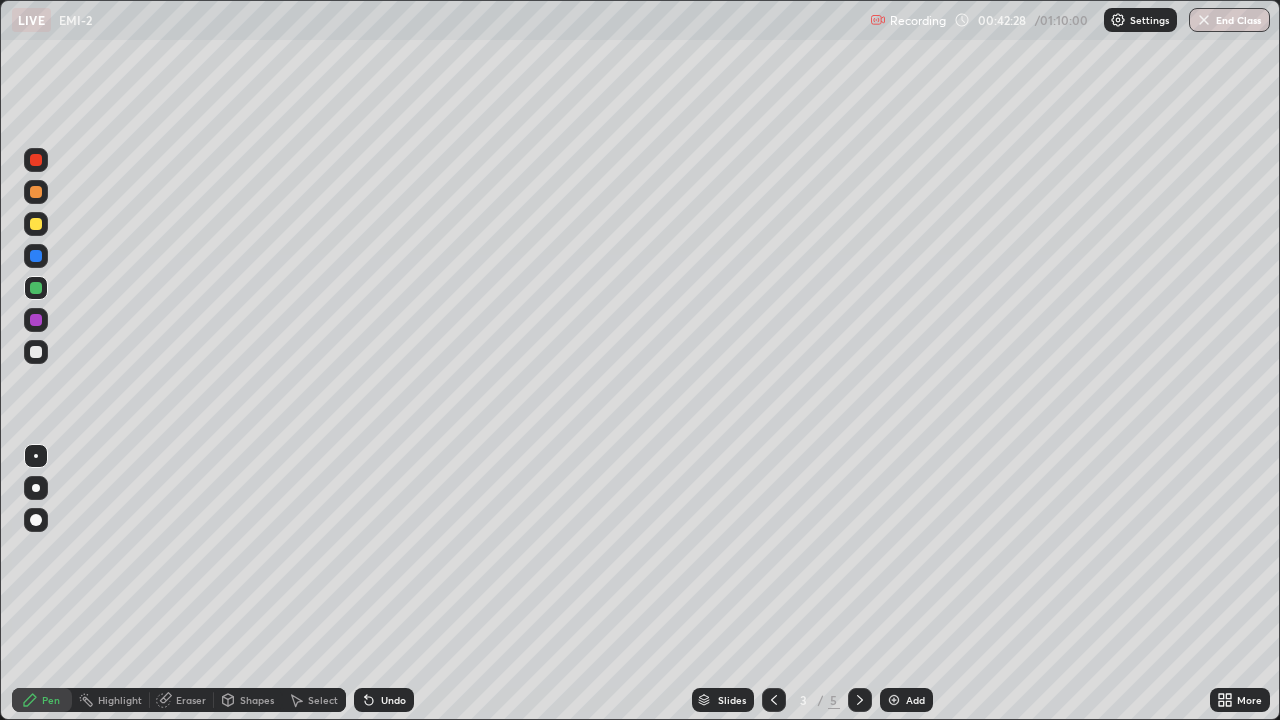click at bounding box center (860, 700) 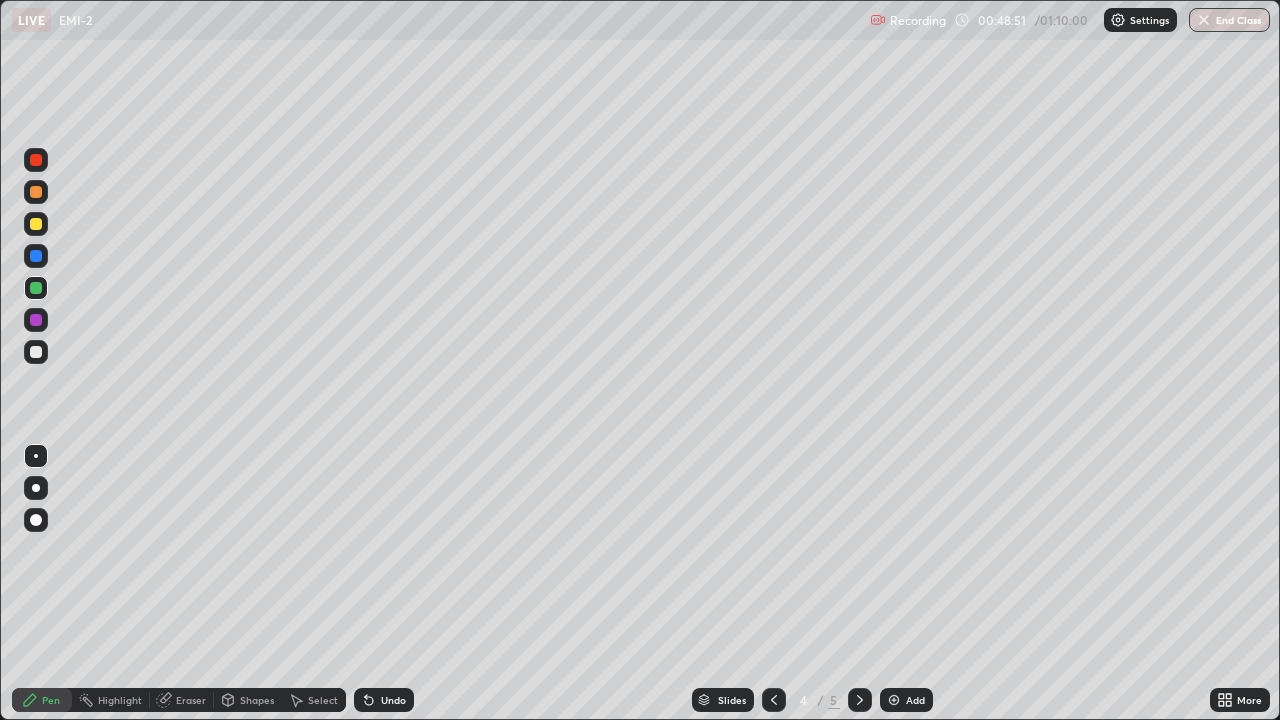 click 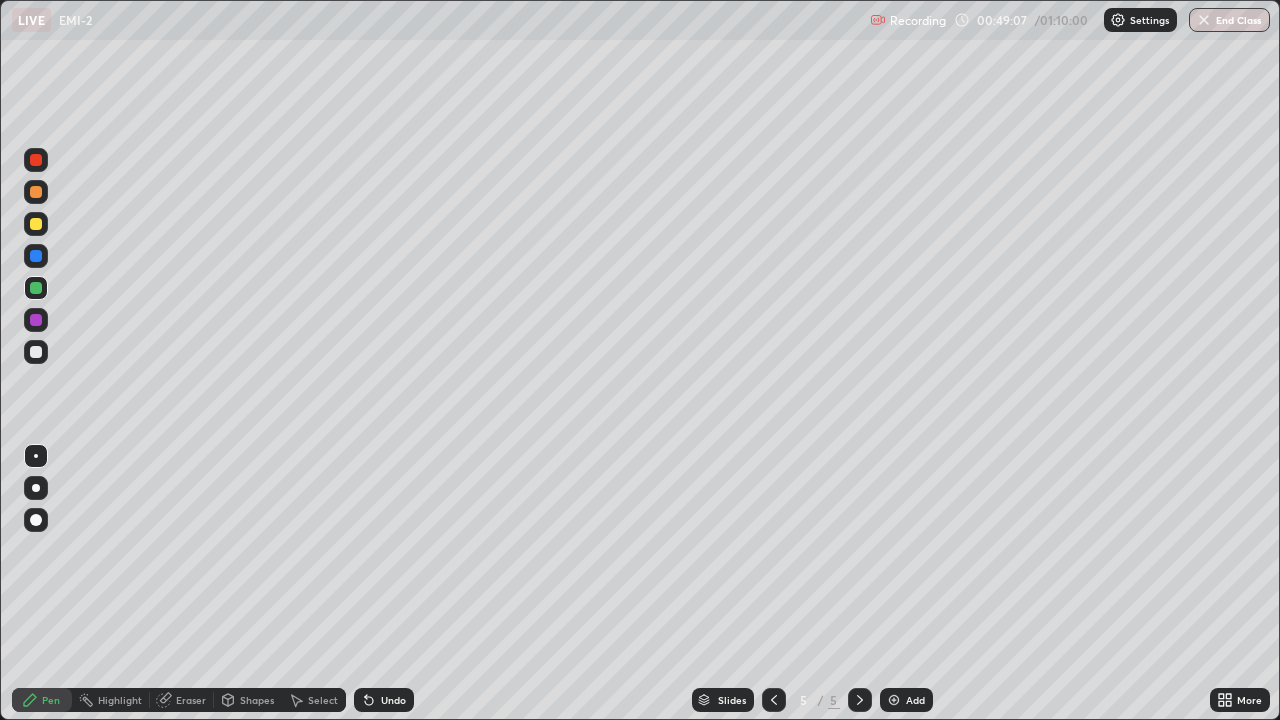click 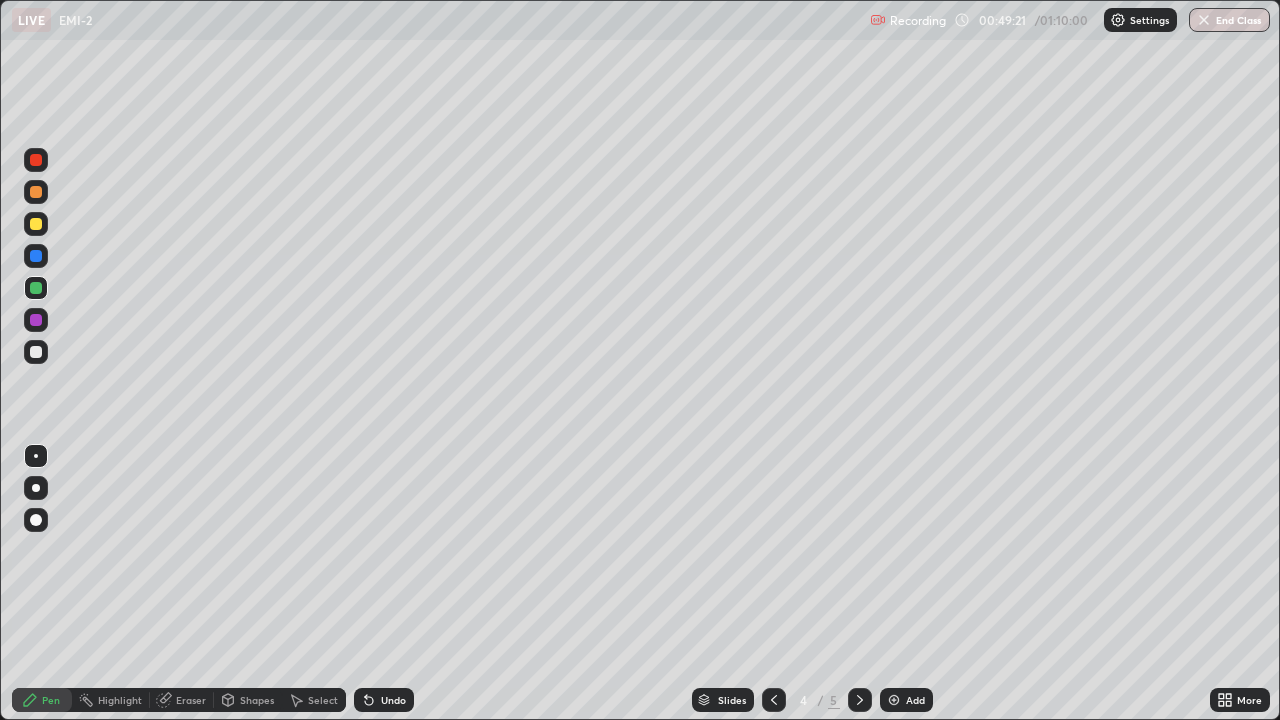 click 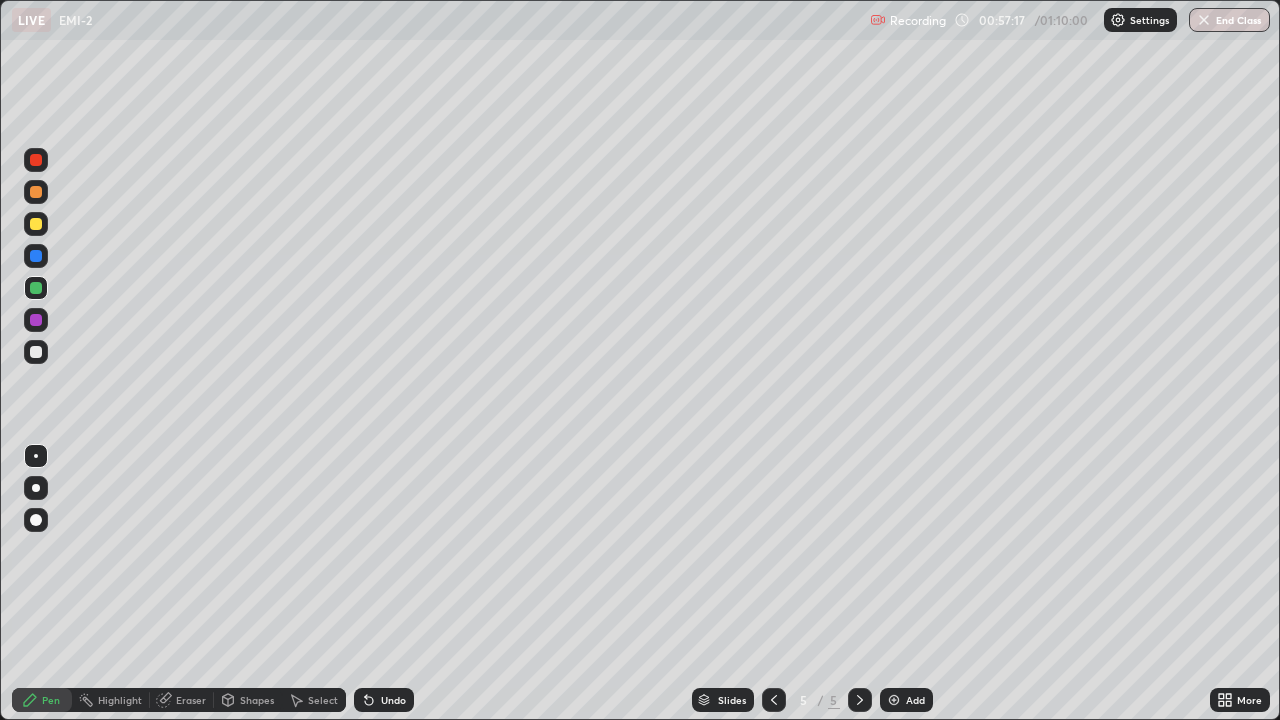 click at bounding box center [36, 320] 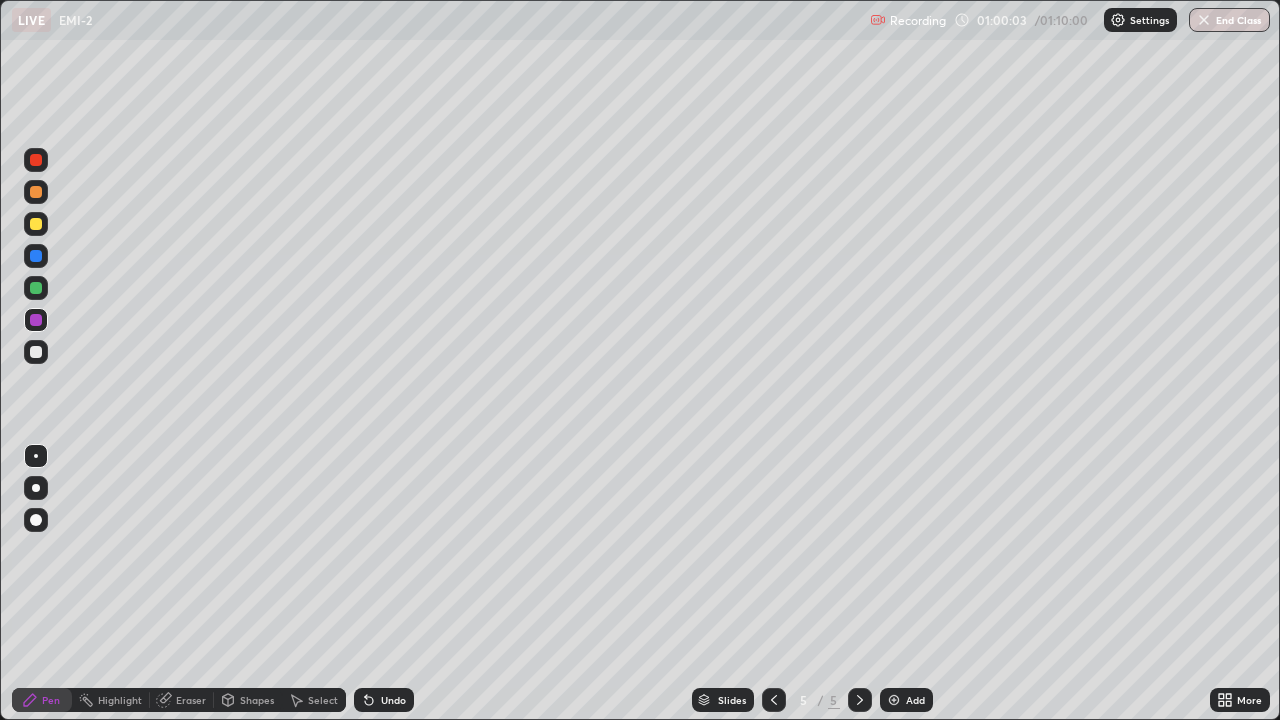 click at bounding box center [1204, 20] 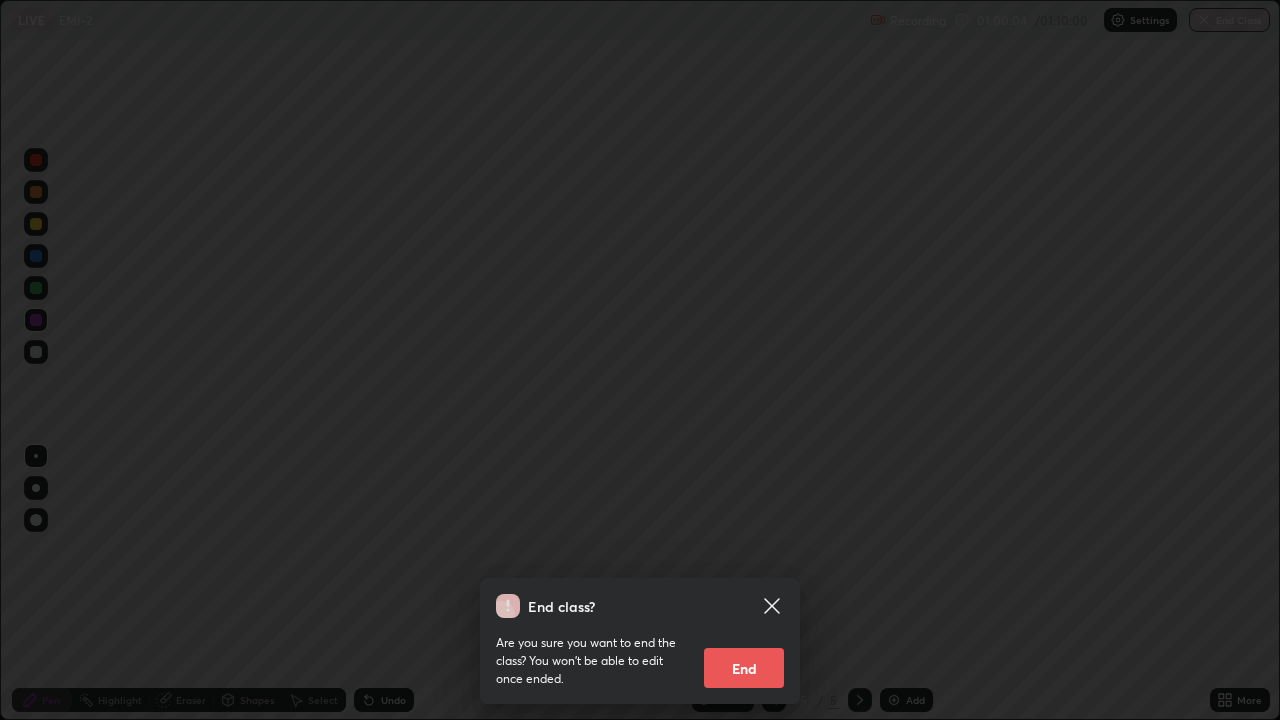 click on "End" at bounding box center (744, 668) 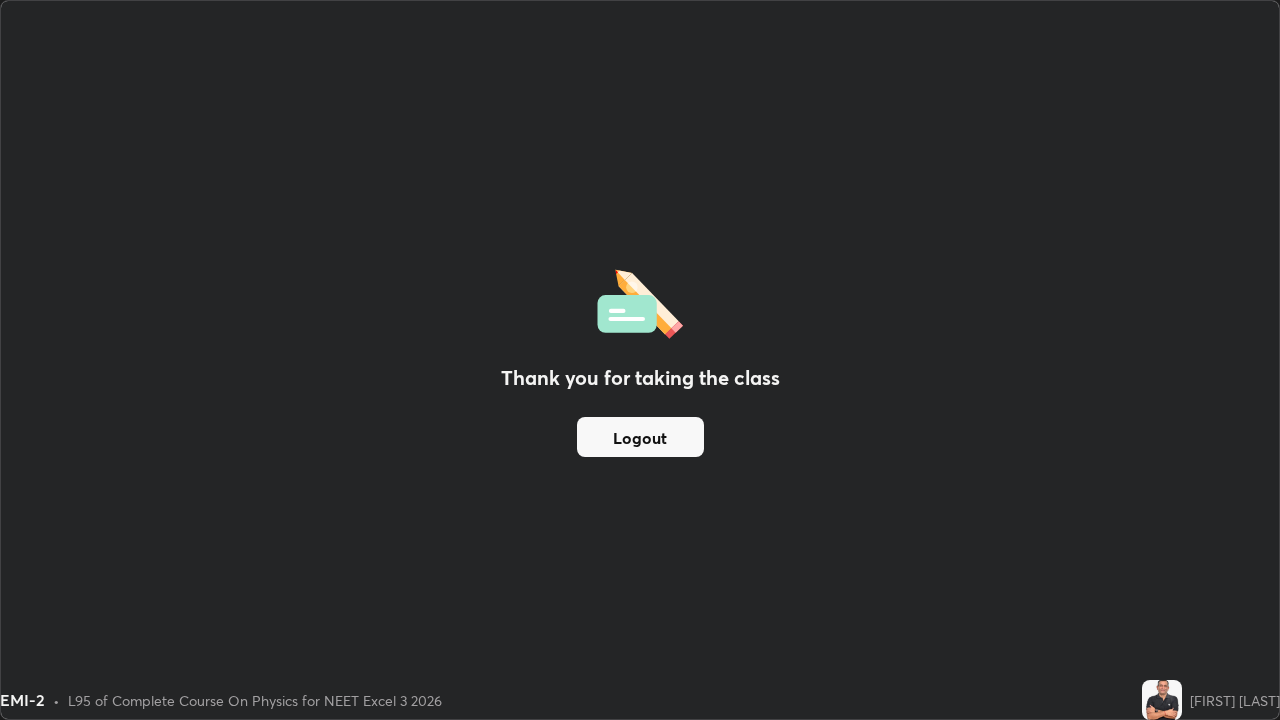 click on "Logout" at bounding box center (640, 437) 